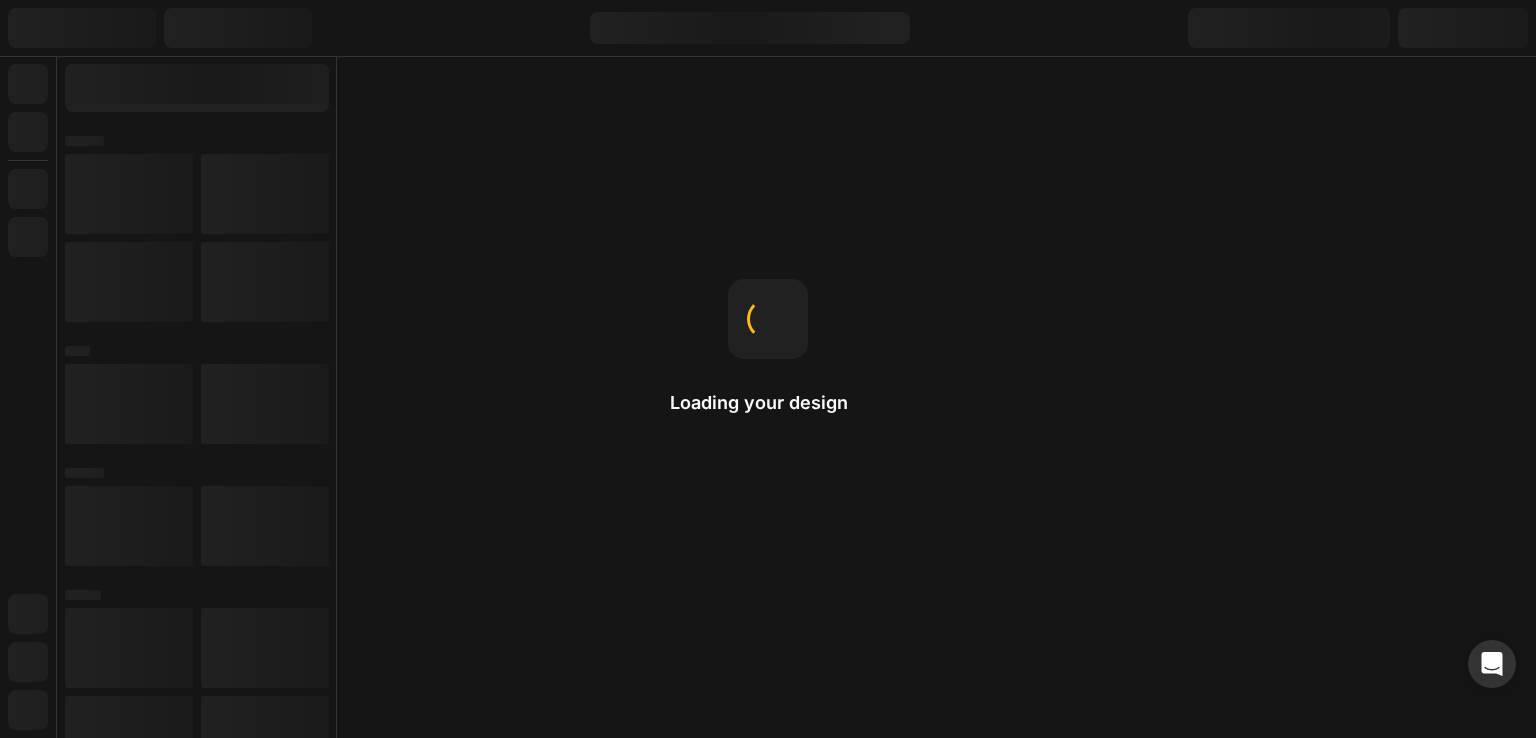 scroll, scrollTop: 0, scrollLeft: 0, axis: both 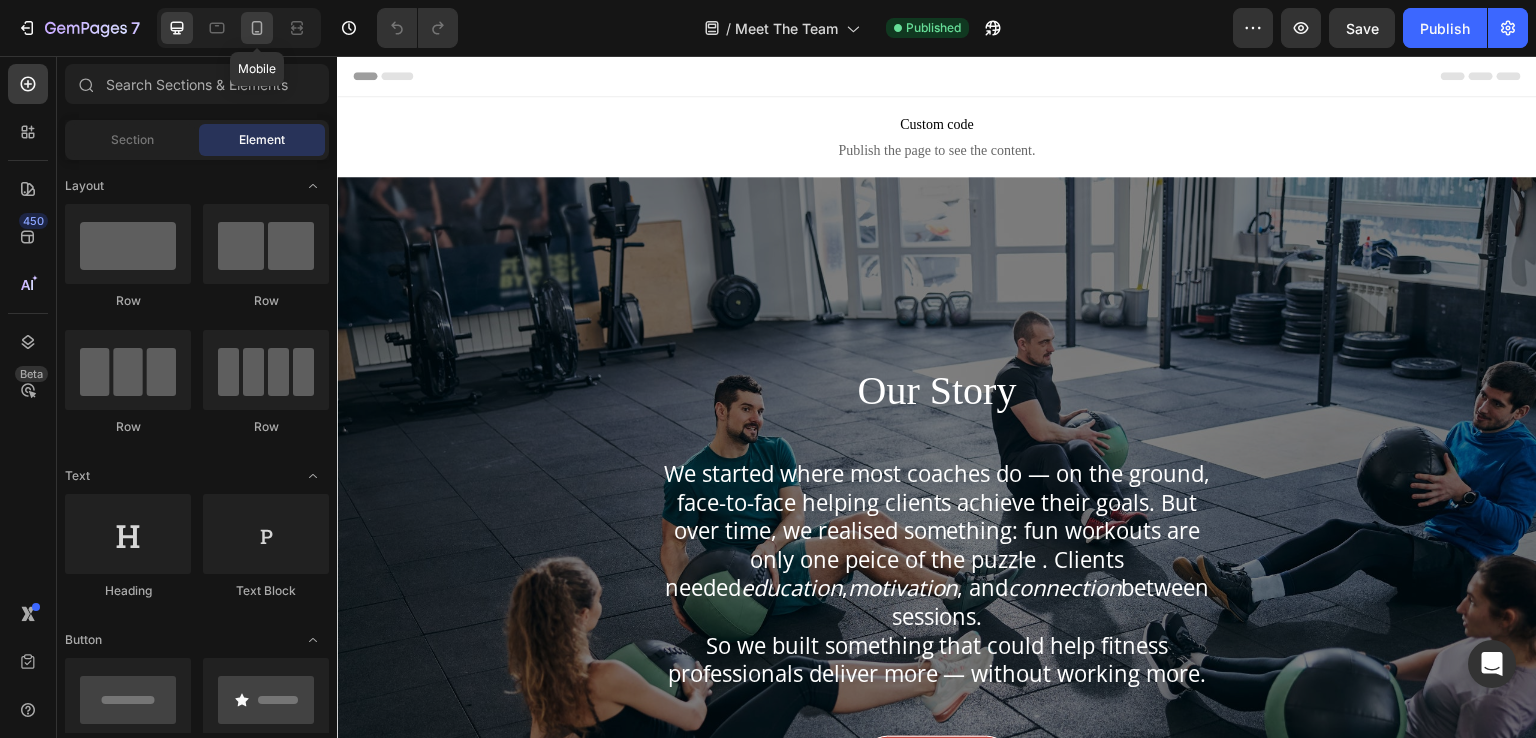 click 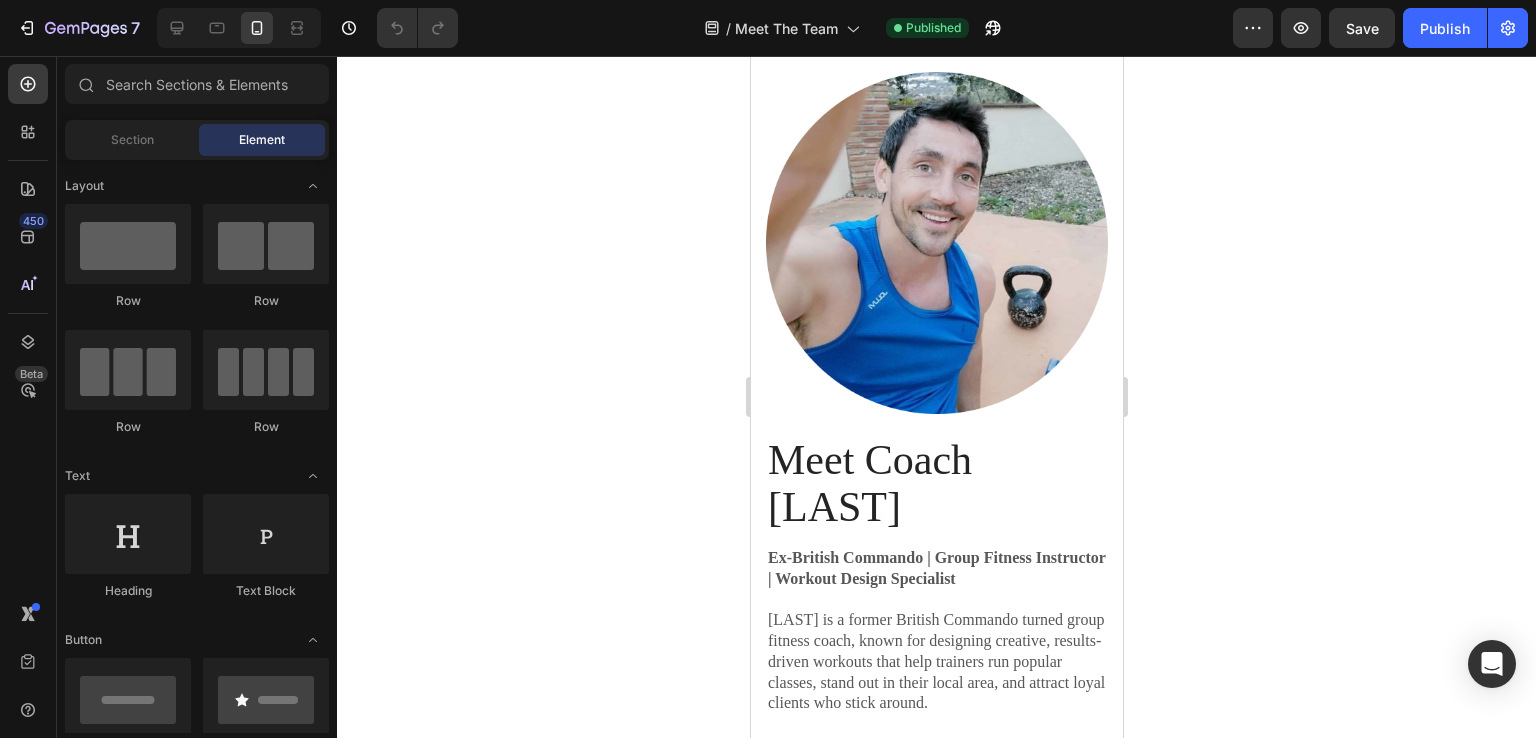 scroll, scrollTop: 2400, scrollLeft: 0, axis: vertical 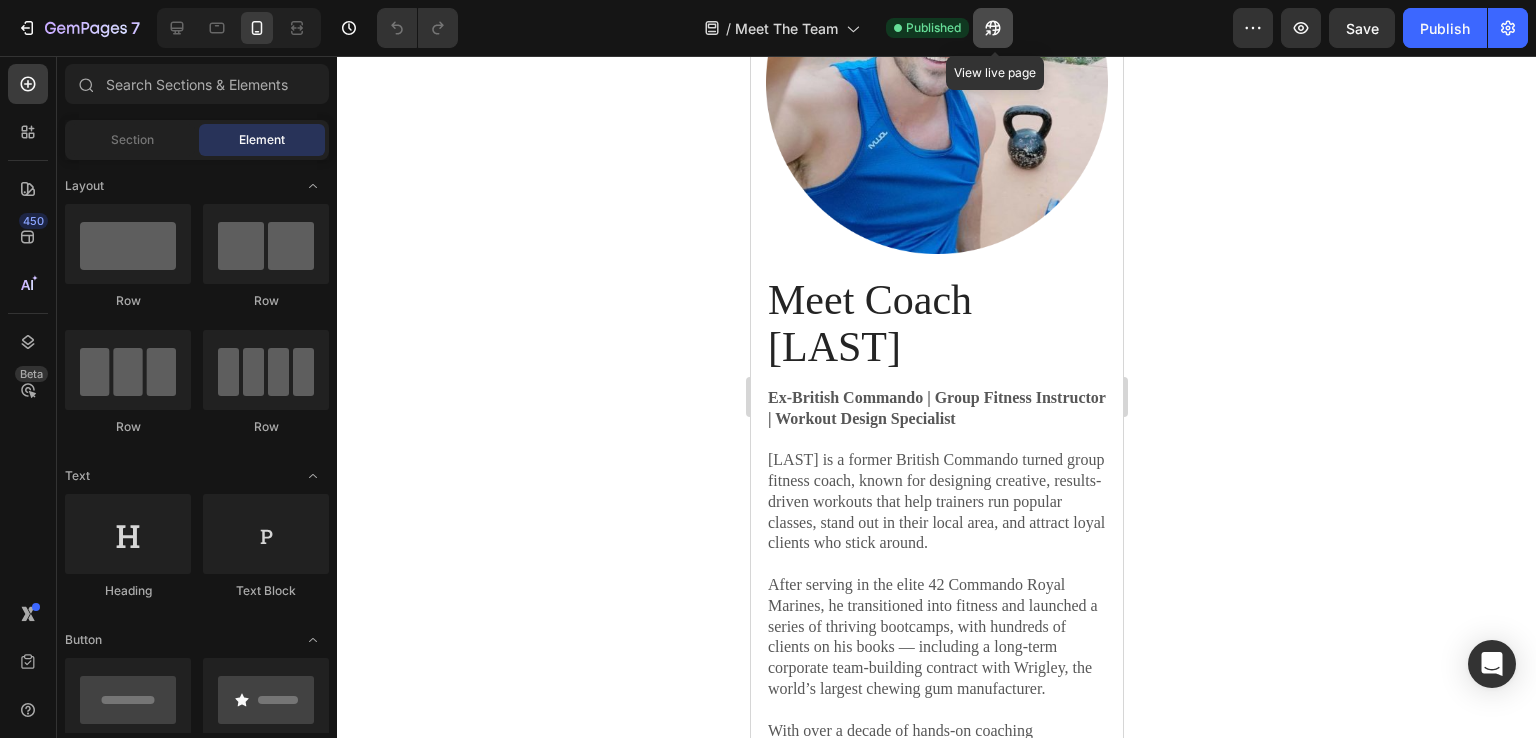 click 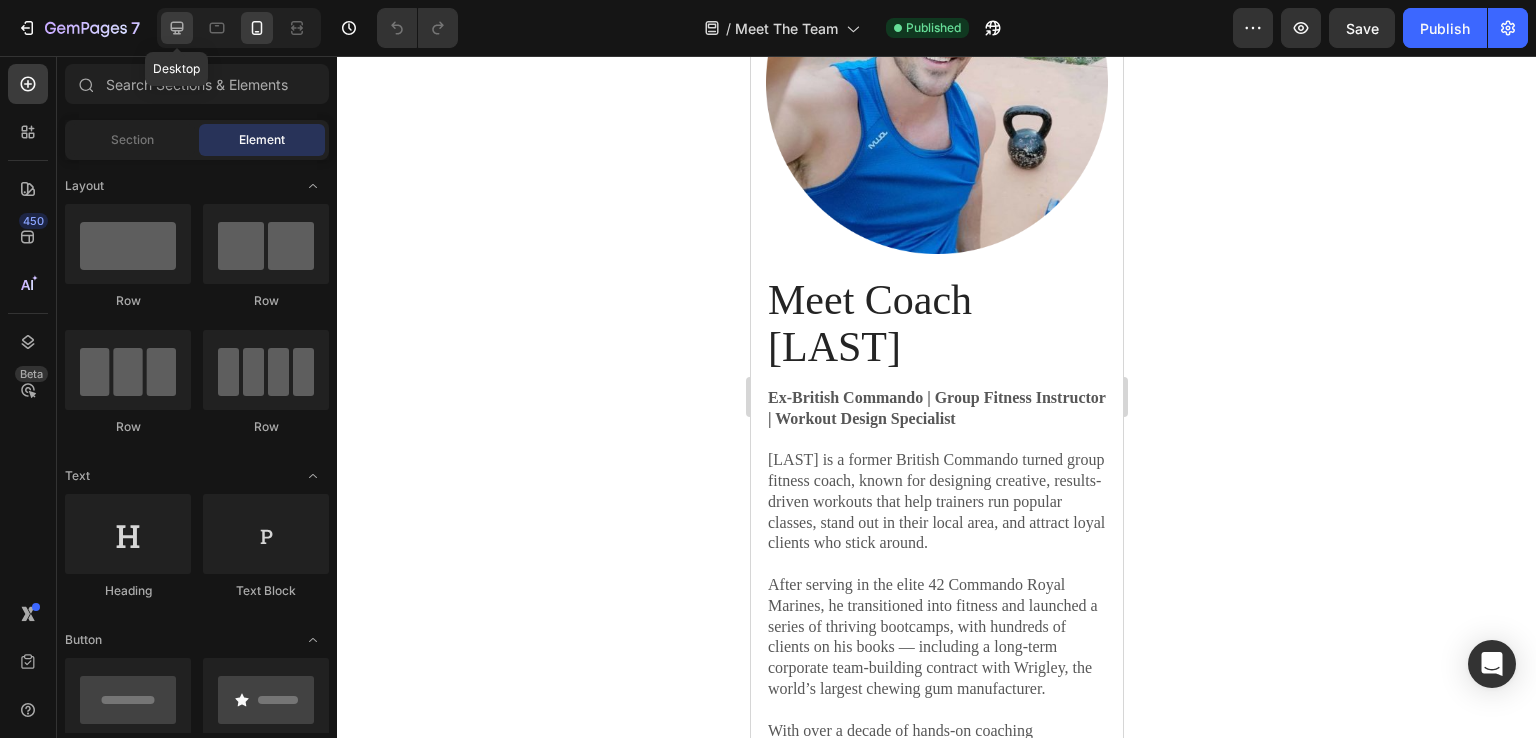 click 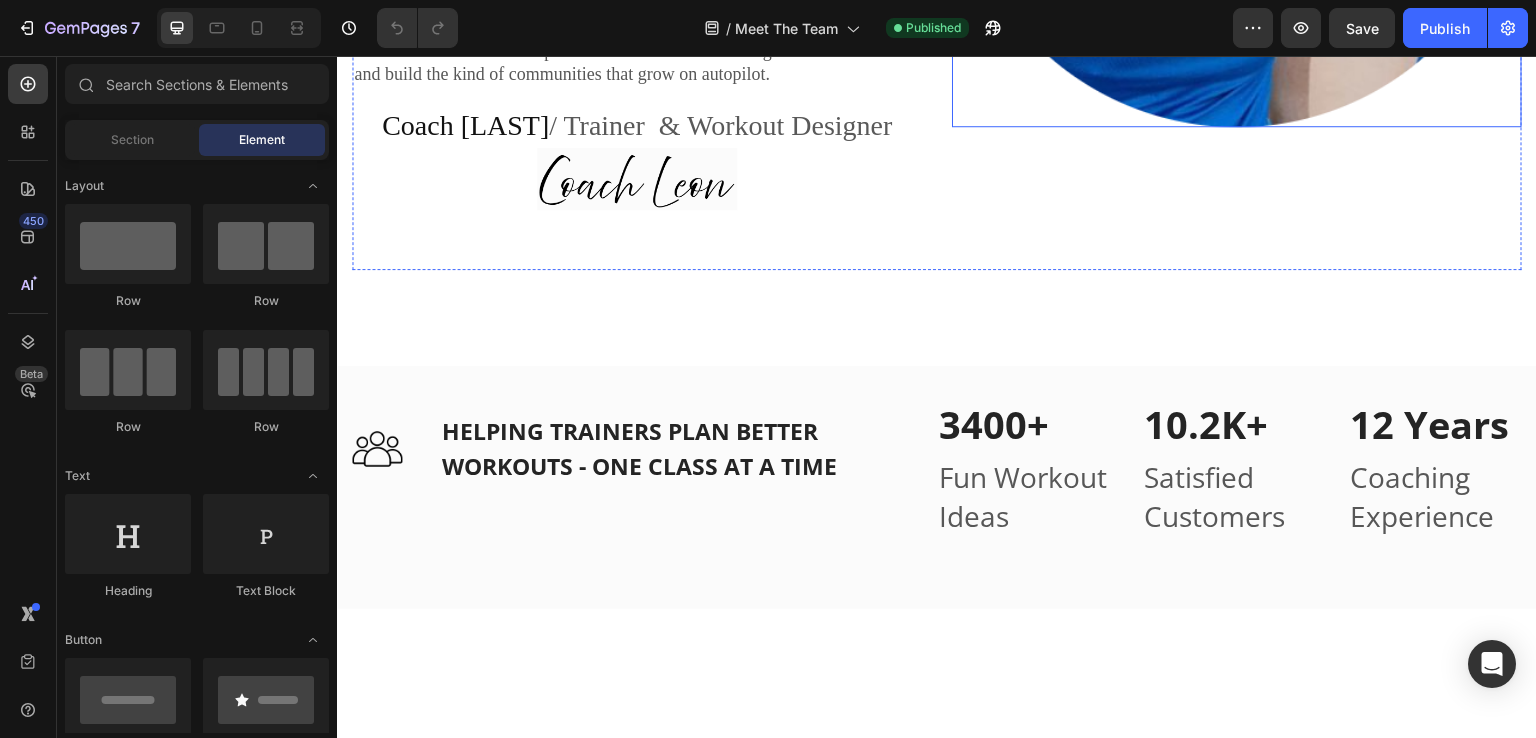 scroll, scrollTop: 3214, scrollLeft: 0, axis: vertical 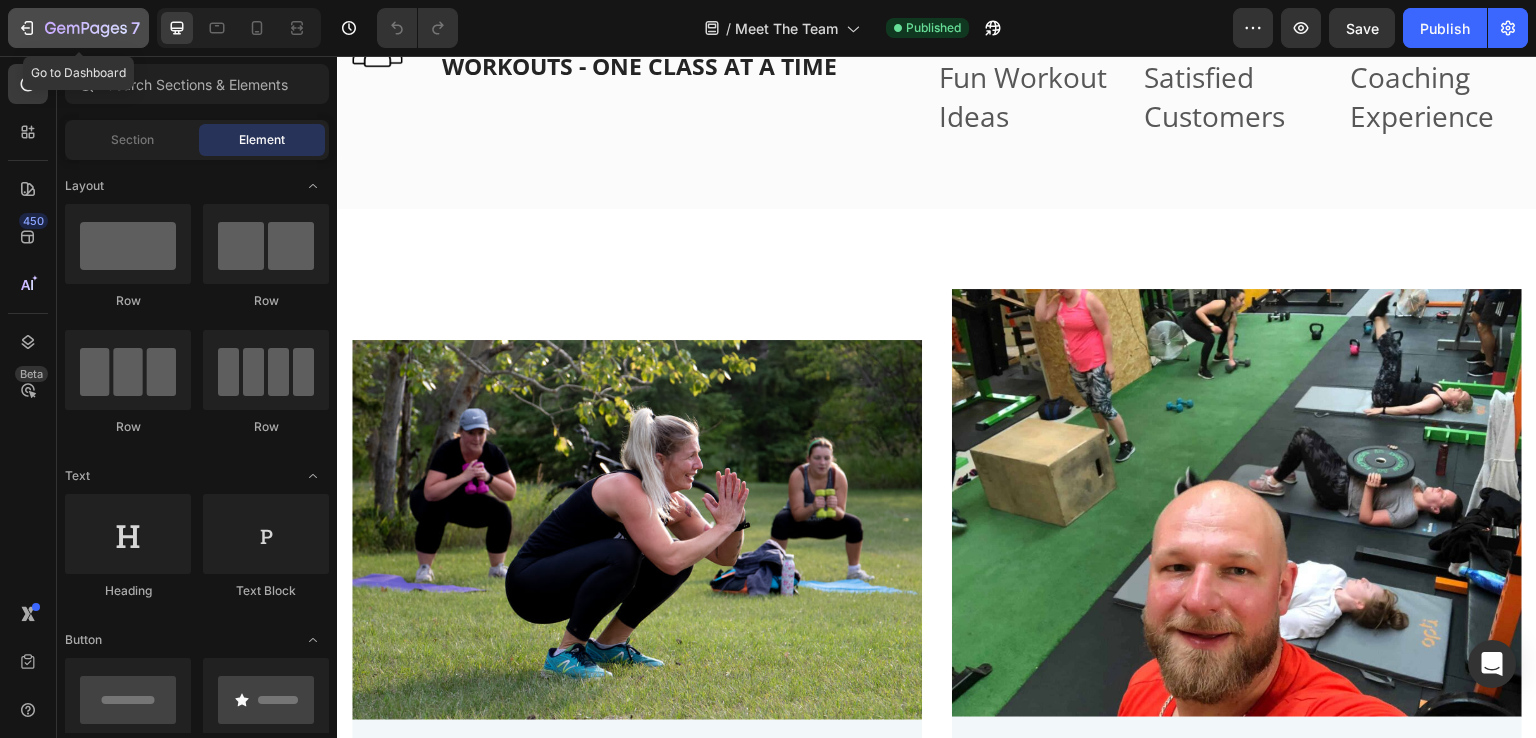 click on "7" at bounding box center [78, 28] 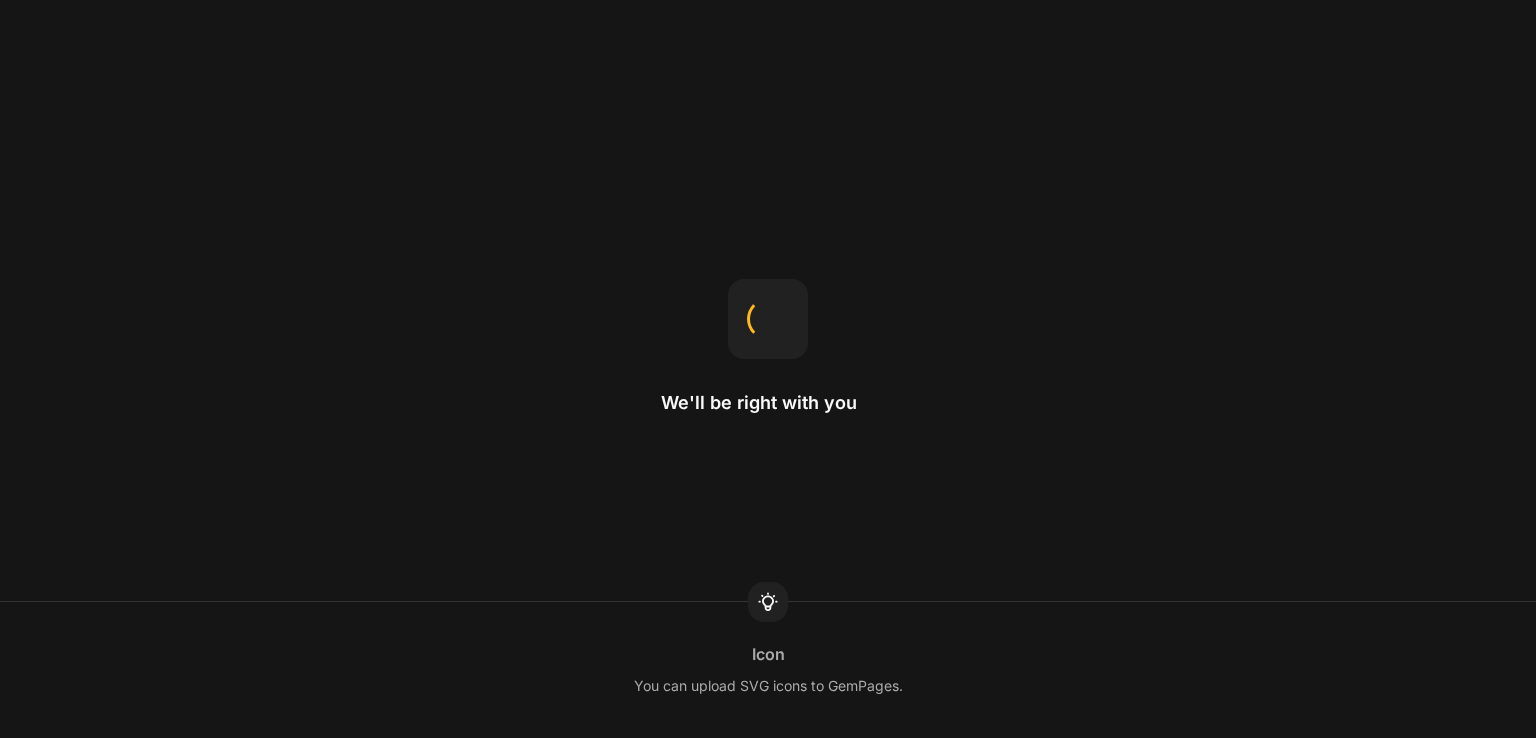 scroll, scrollTop: 0, scrollLeft: 0, axis: both 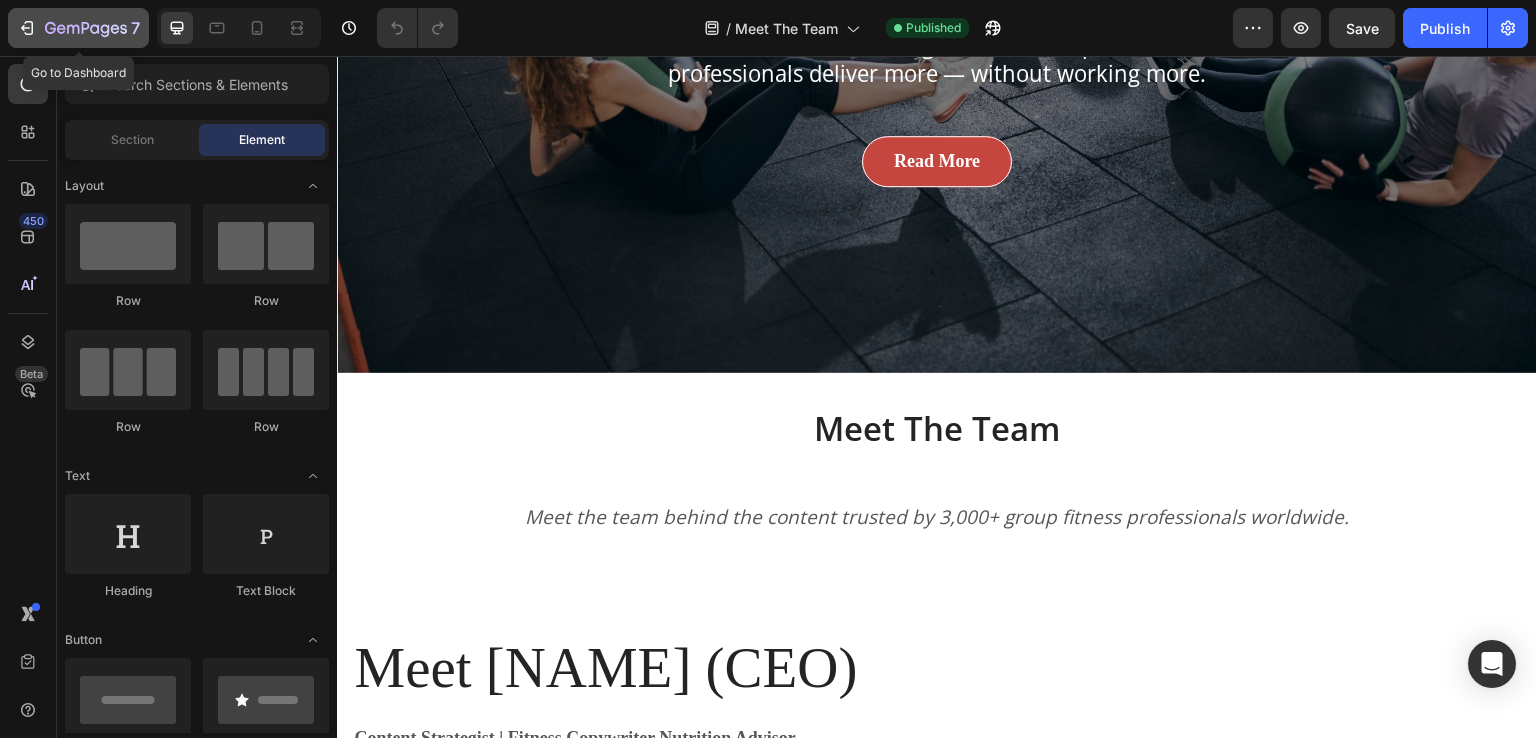 click 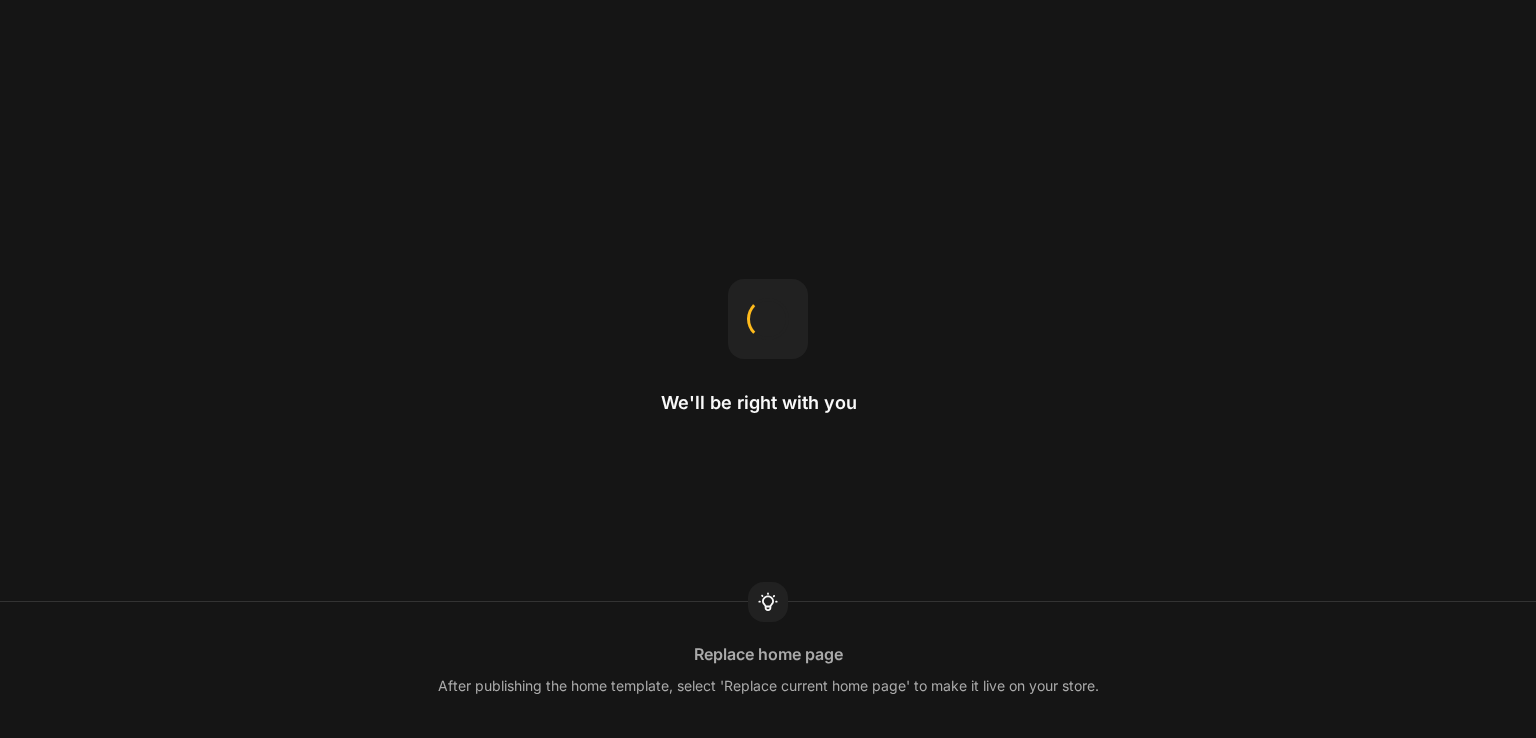 scroll, scrollTop: 0, scrollLeft: 0, axis: both 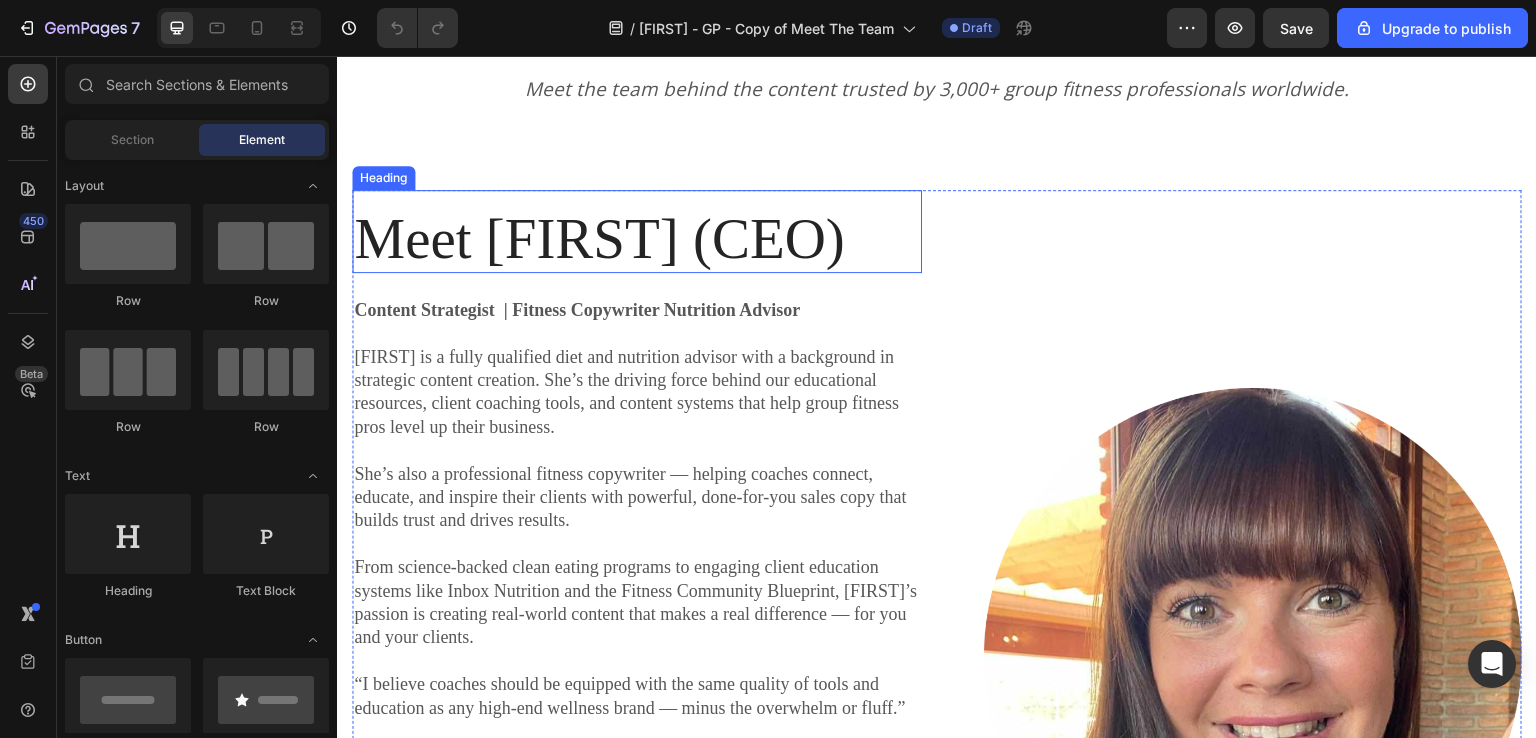 click on "Heading" at bounding box center (383, 178) 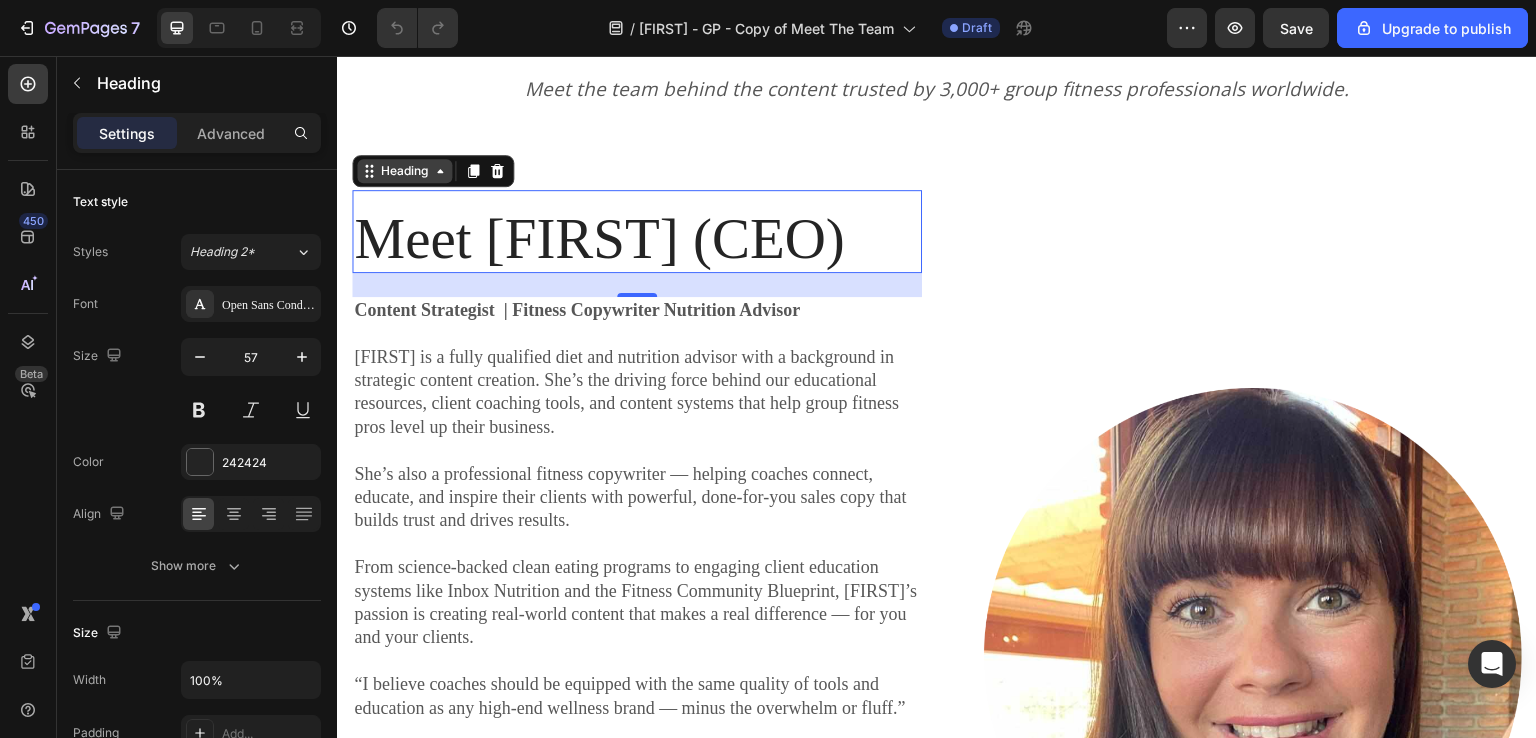 click on "Heading" at bounding box center (404, 171) 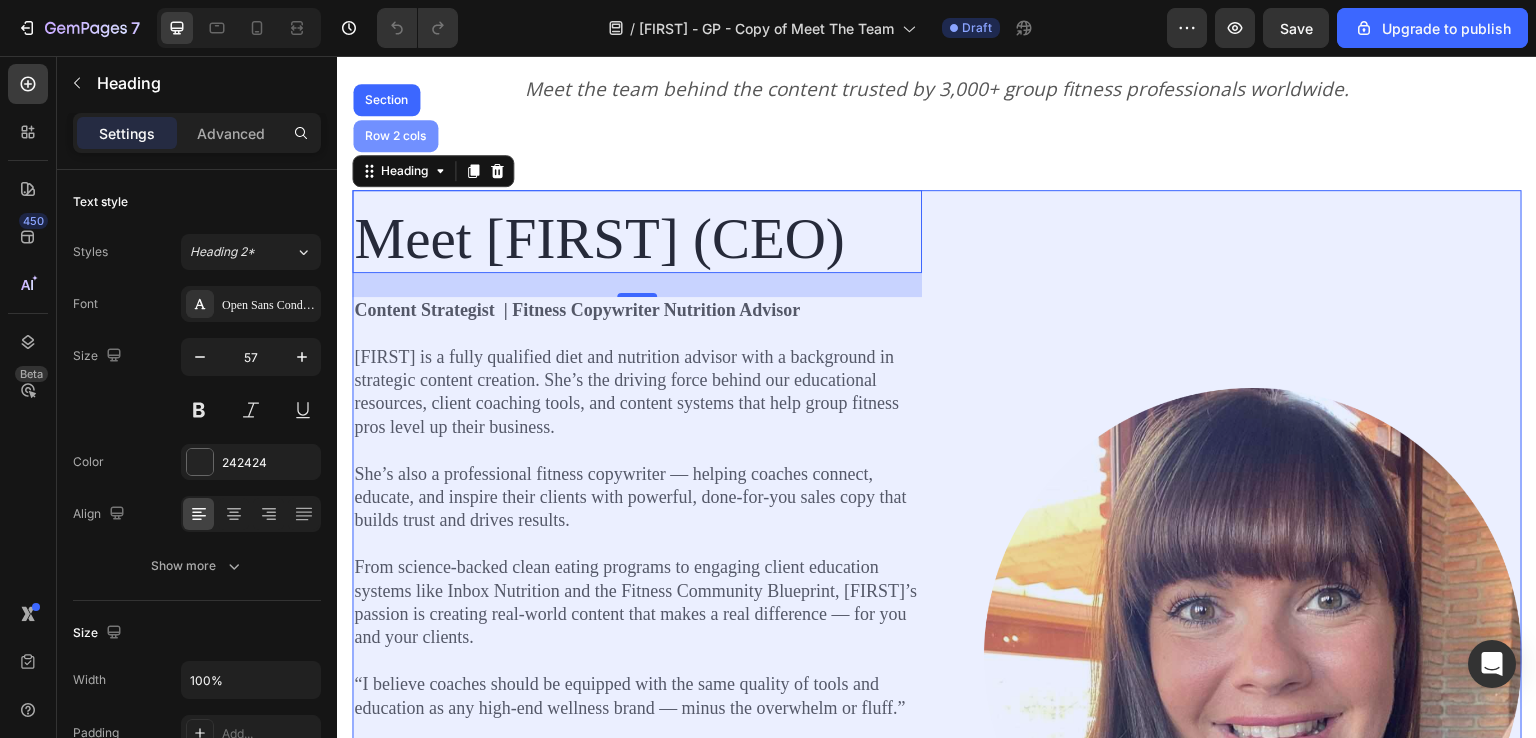 click on "Row 2 cols" at bounding box center (395, 136) 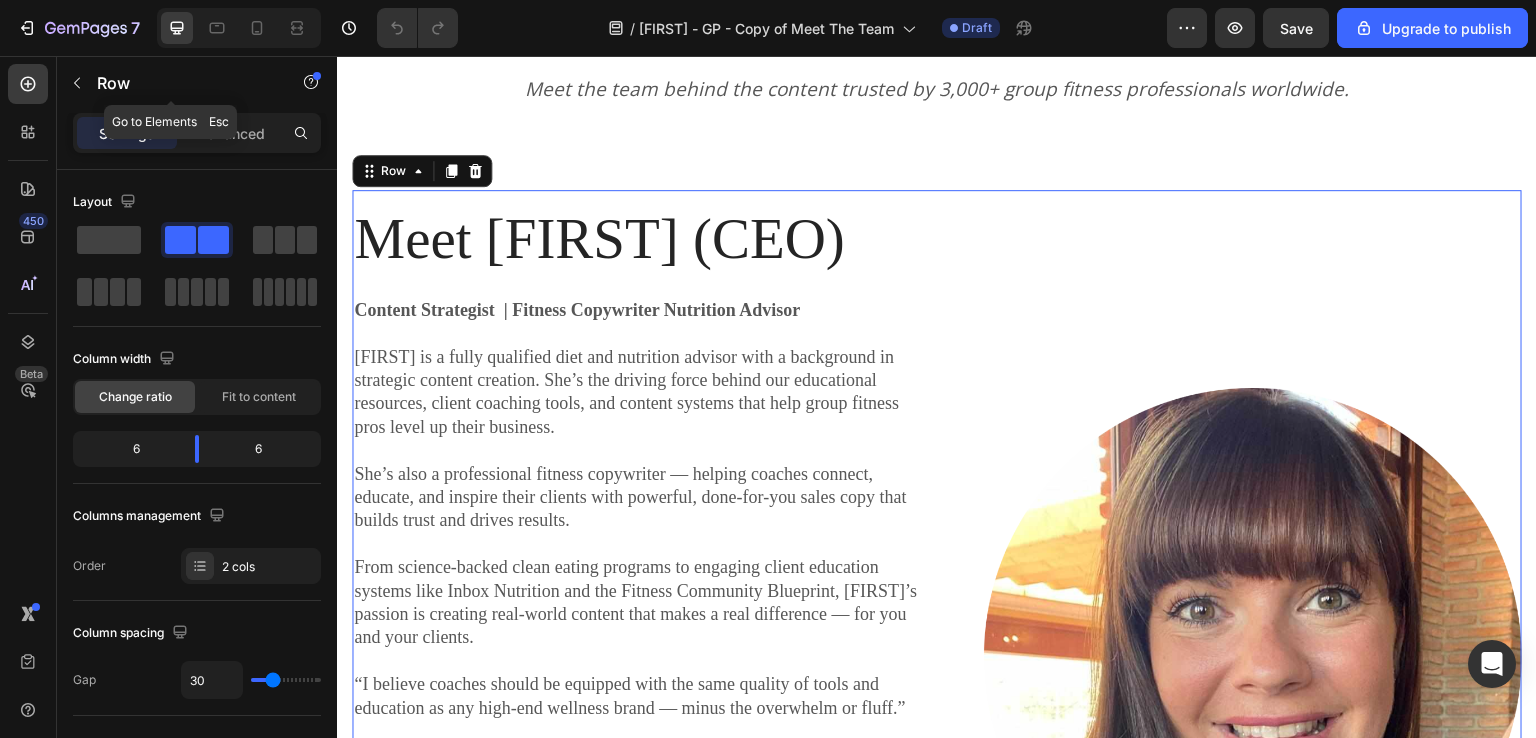 click on "Row" at bounding box center [171, 83] 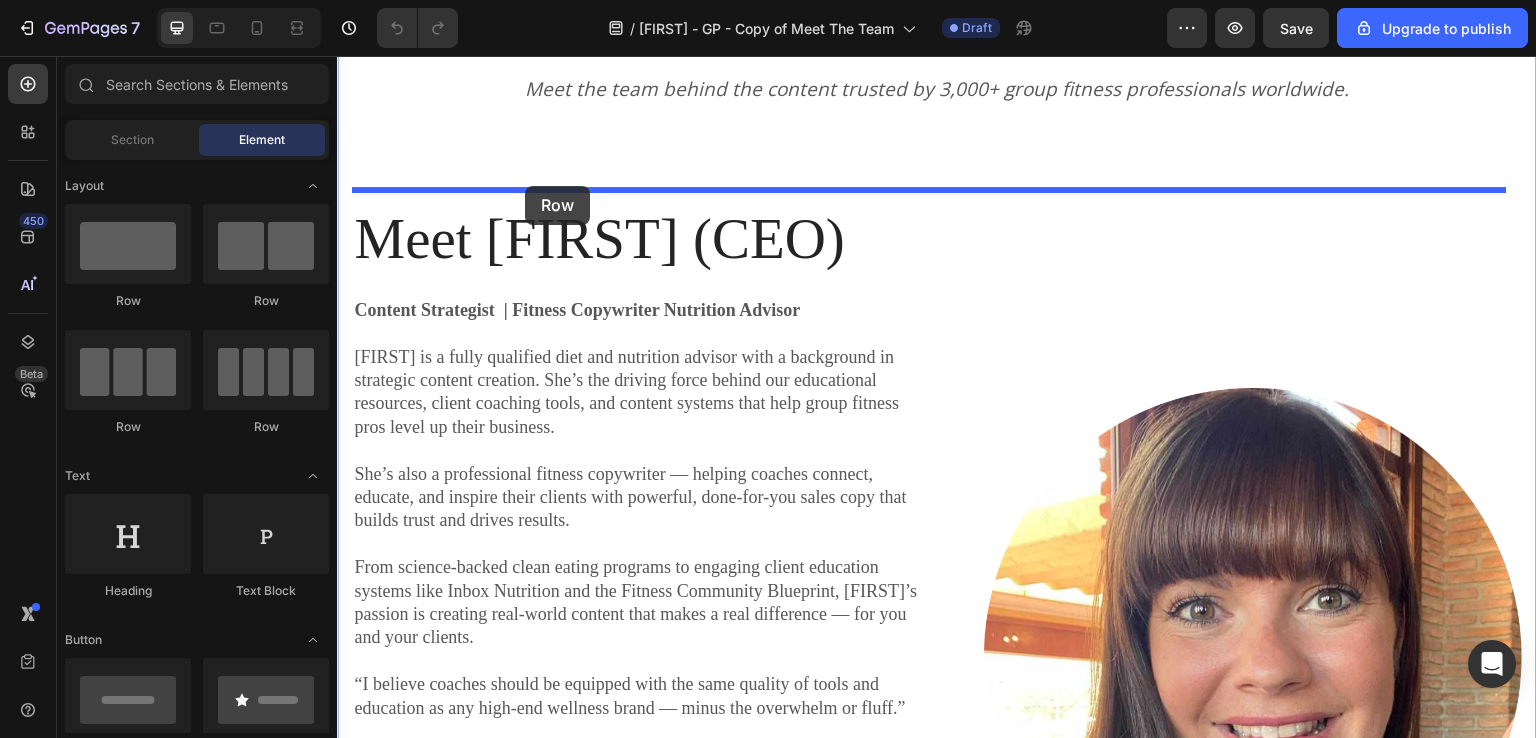 drag, startPoint x: 600, startPoint y: 309, endPoint x: 525, endPoint y: 186, distance: 144.06248 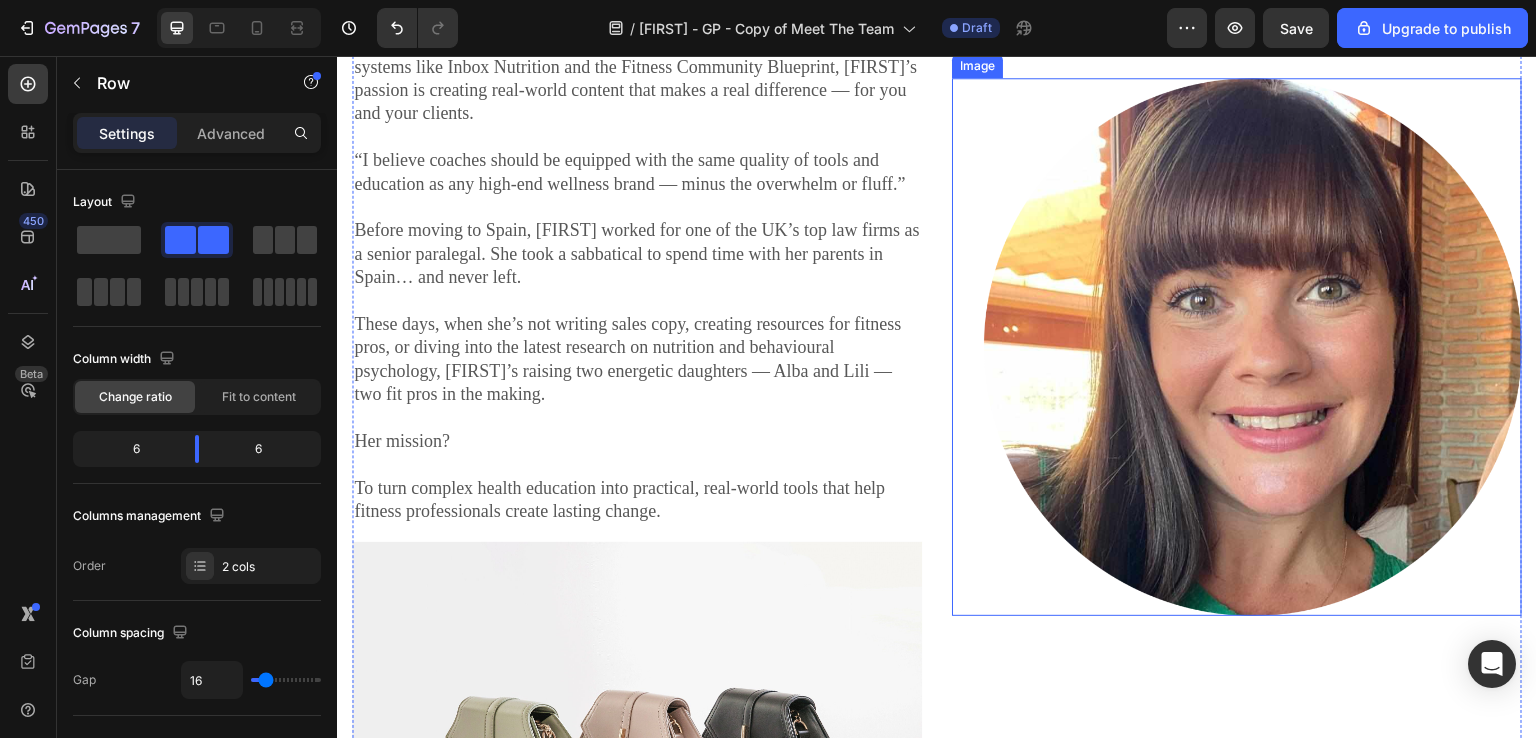 scroll, scrollTop: 1400, scrollLeft: 0, axis: vertical 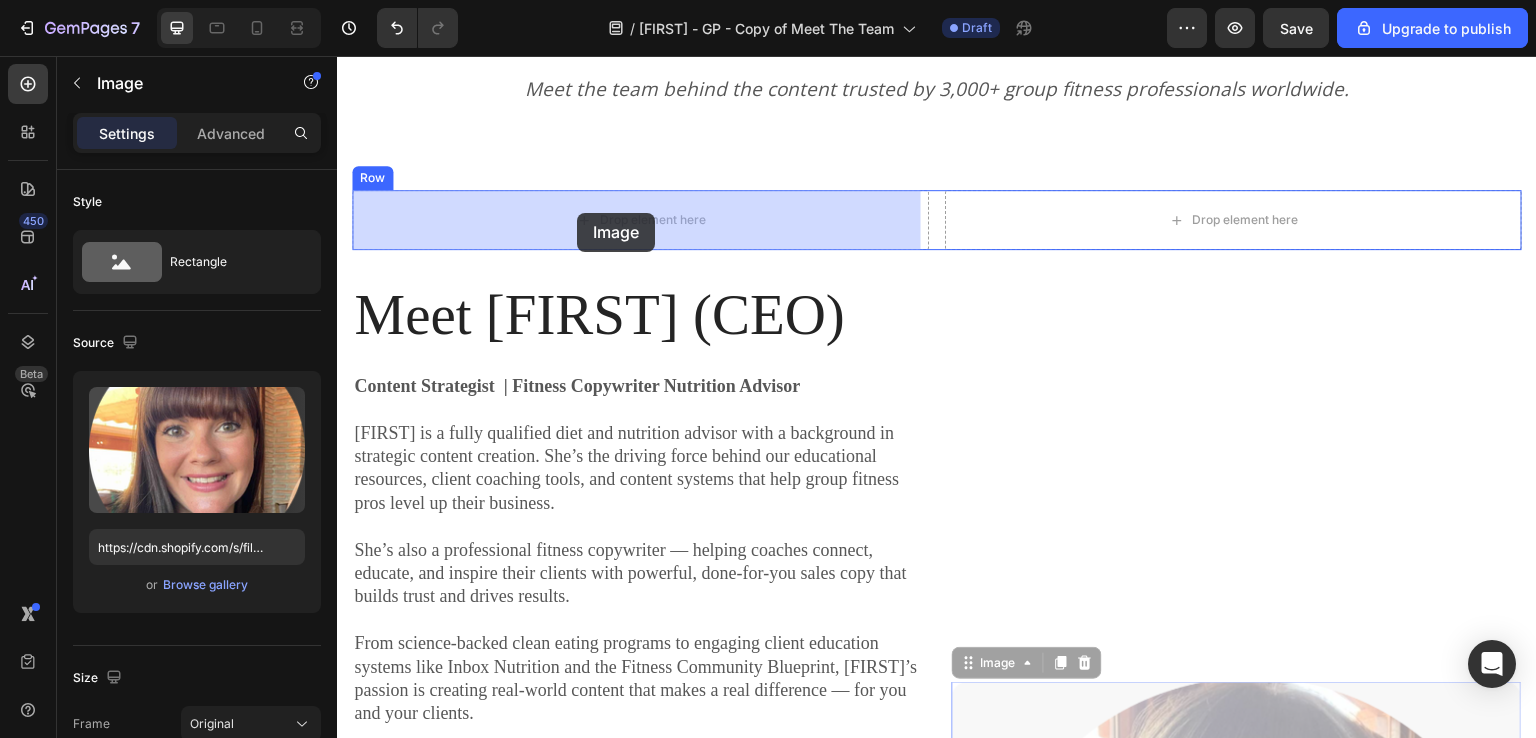 drag, startPoint x: 966, startPoint y: 315, endPoint x: 566, endPoint y: 211, distance: 413.29892 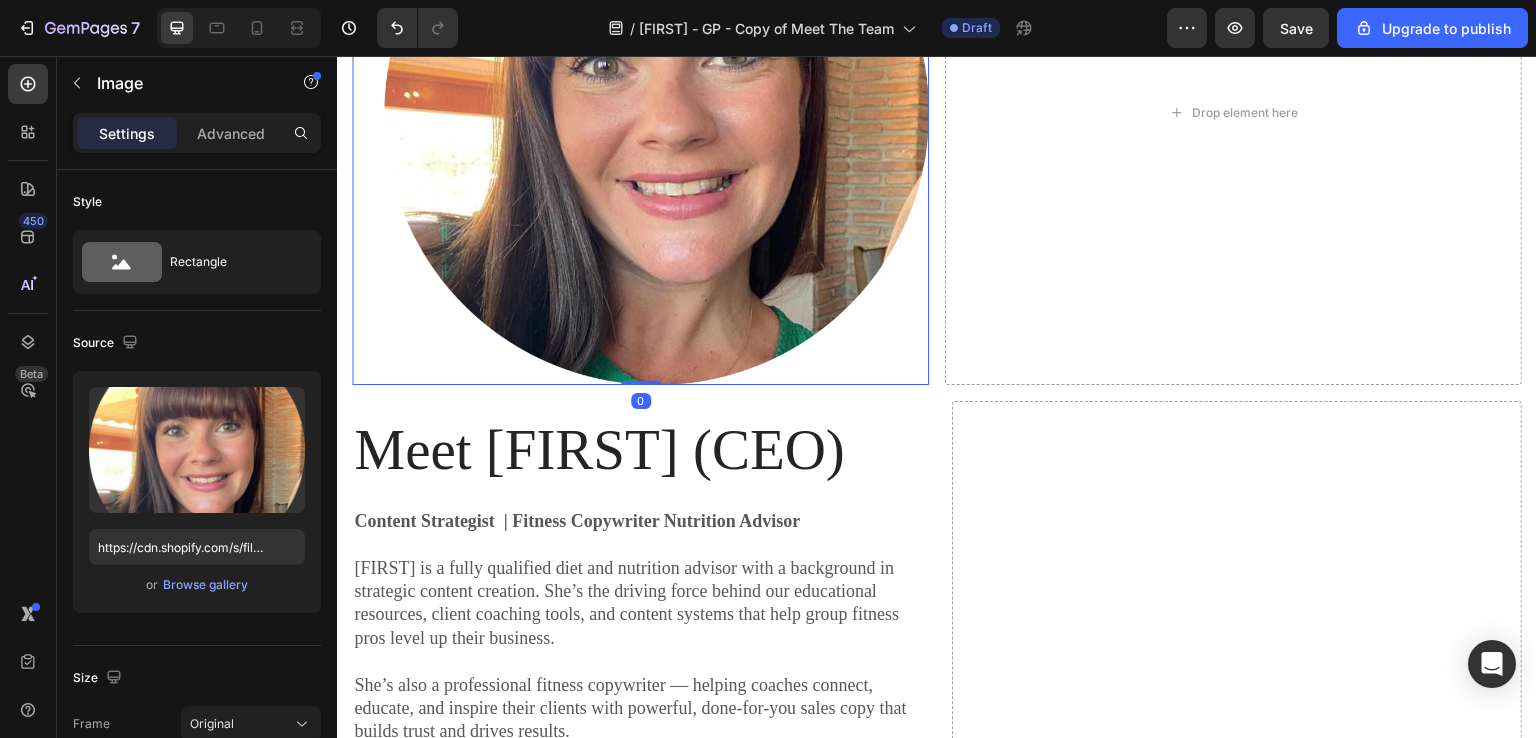 scroll, scrollTop: 1400, scrollLeft: 0, axis: vertical 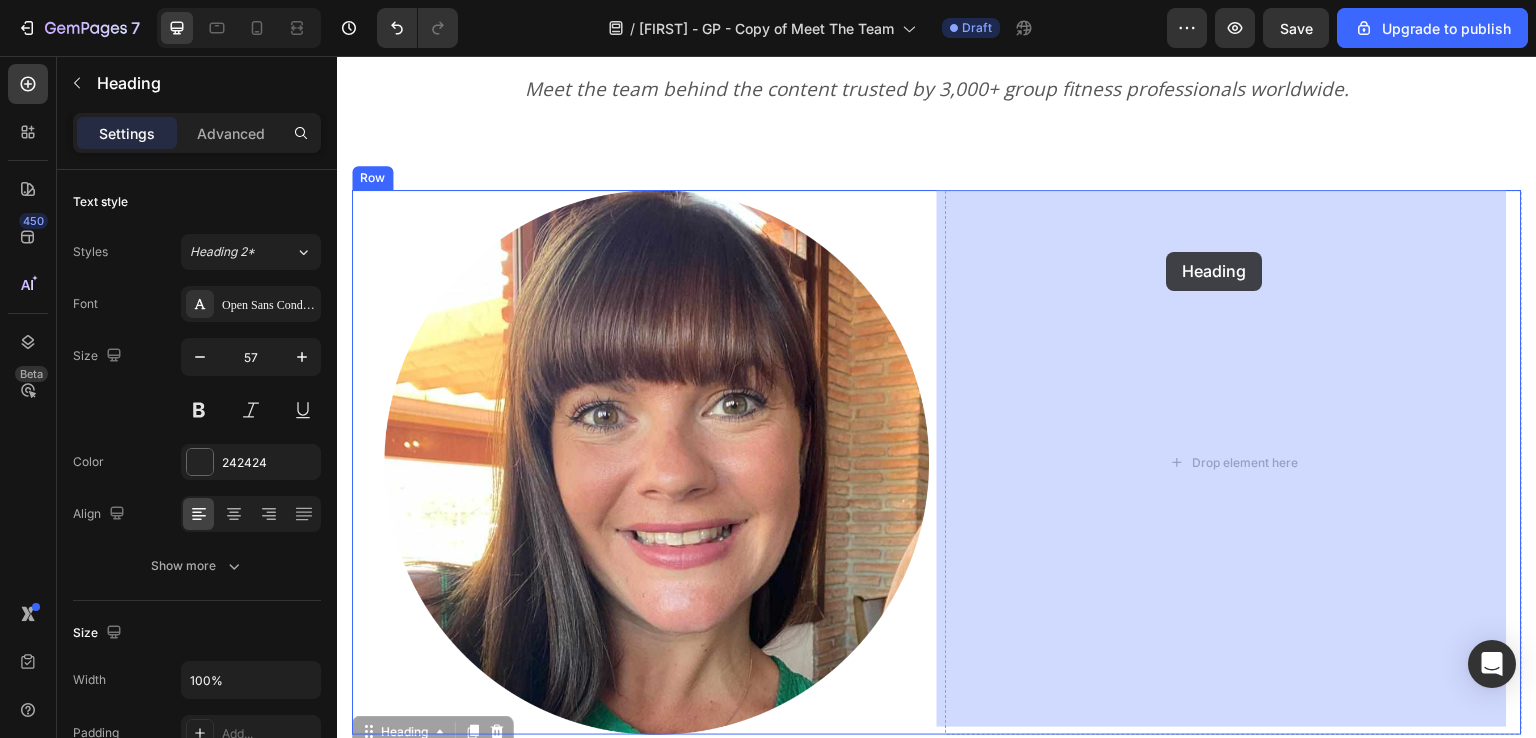 drag, startPoint x: 506, startPoint y: 392, endPoint x: 1167, endPoint y: 252, distance: 675.6634 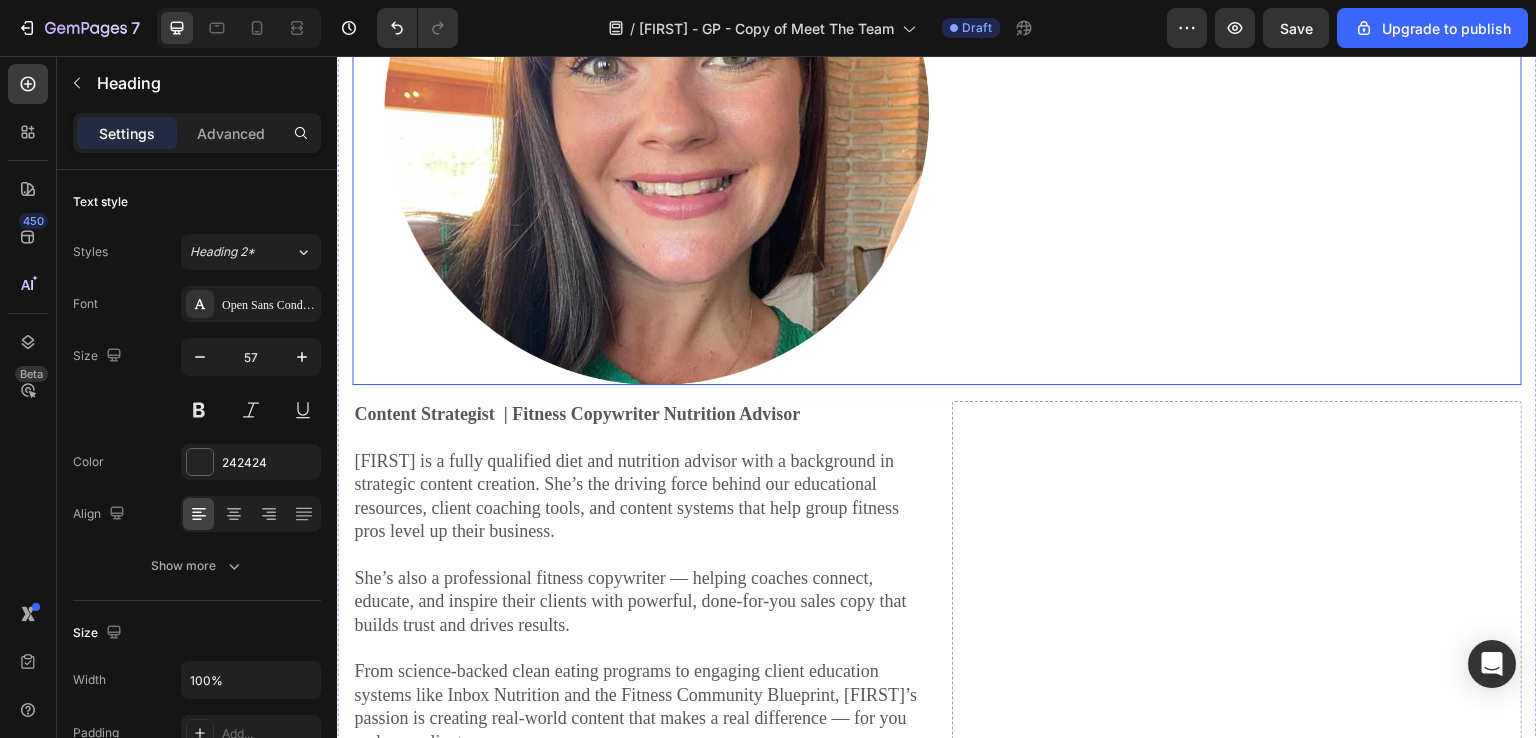 scroll, scrollTop: 1400, scrollLeft: 0, axis: vertical 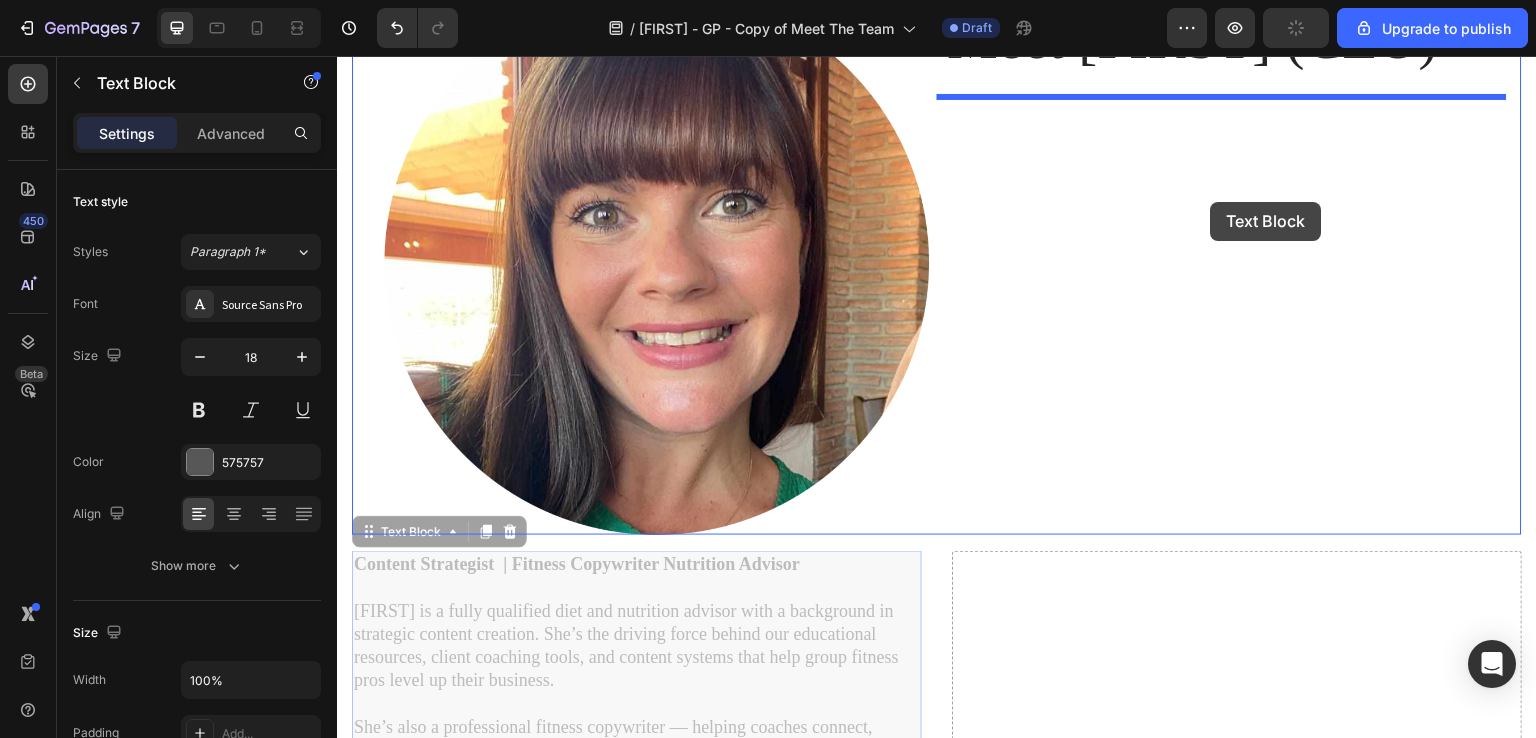 drag, startPoint x: 678, startPoint y: 395, endPoint x: 1211, endPoint y: 202, distance: 566.8668 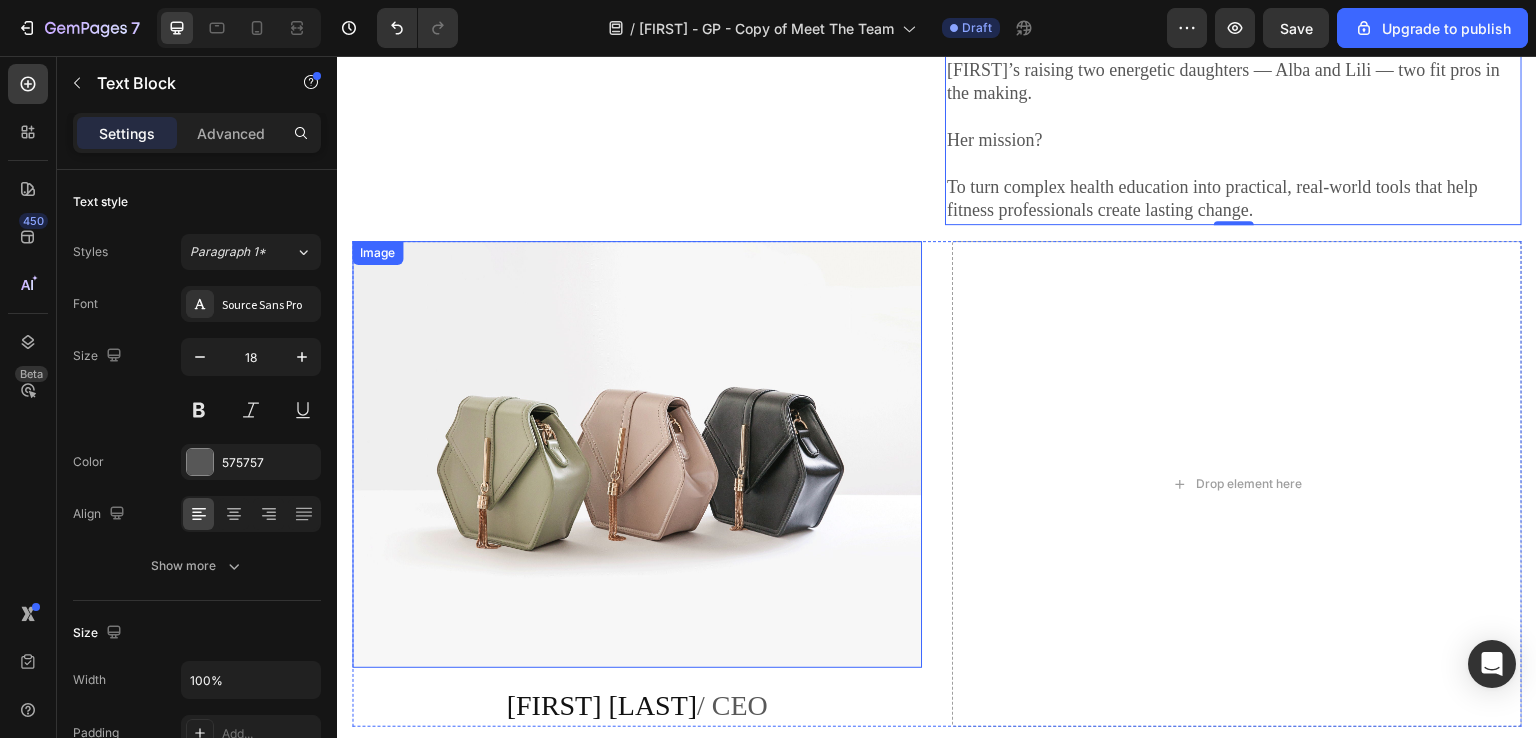 scroll, scrollTop: 1600, scrollLeft: 0, axis: vertical 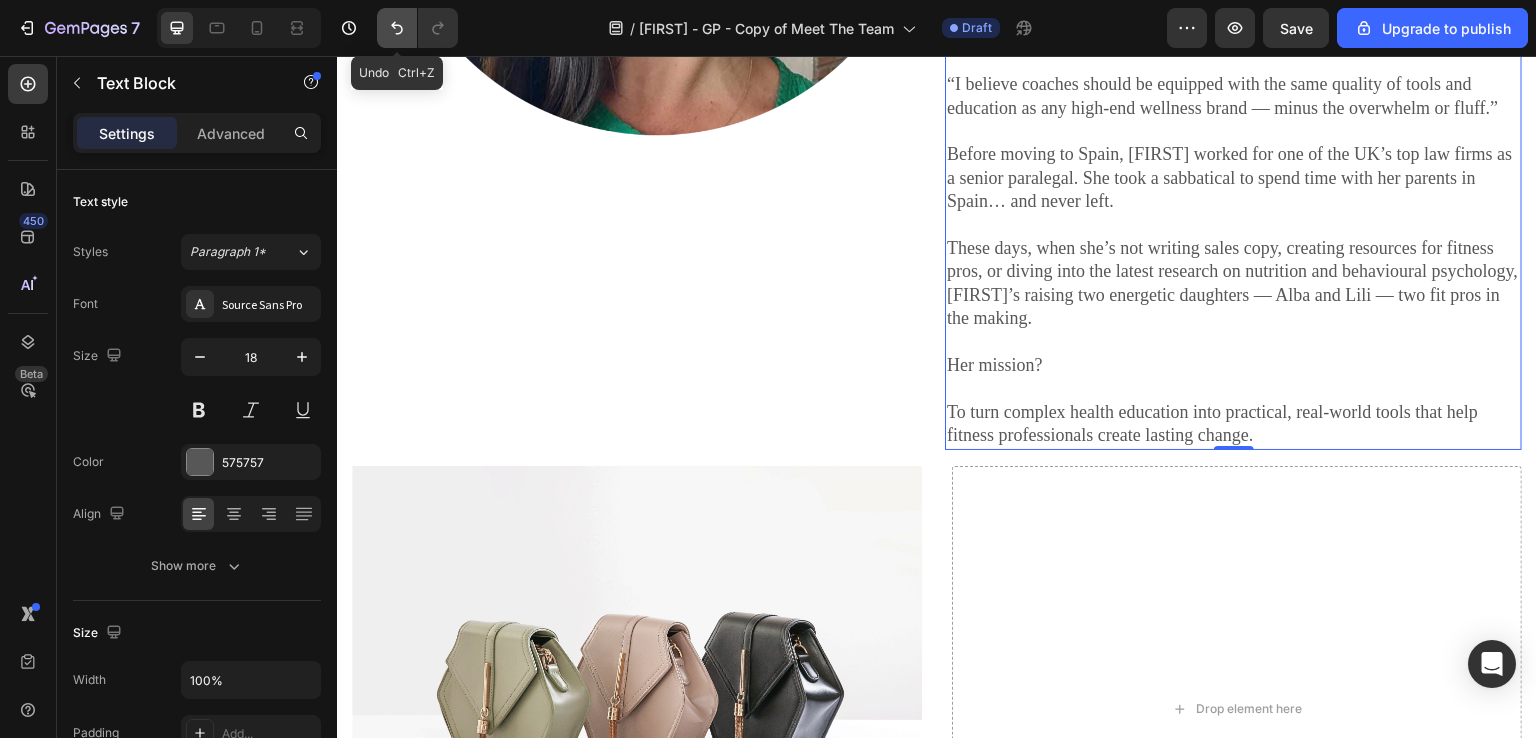 click 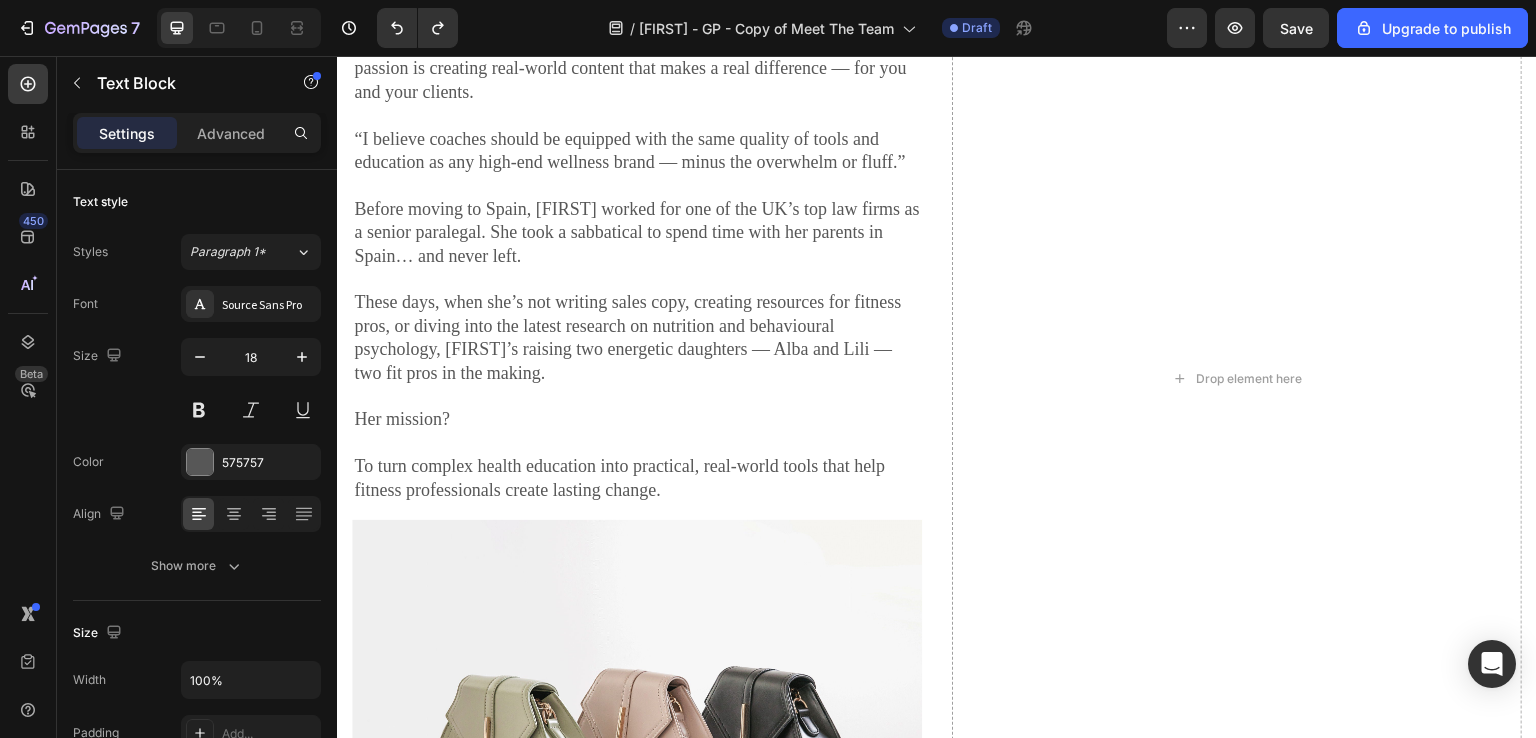 scroll, scrollTop: 2200, scrollLeft: 0, axis: vertical 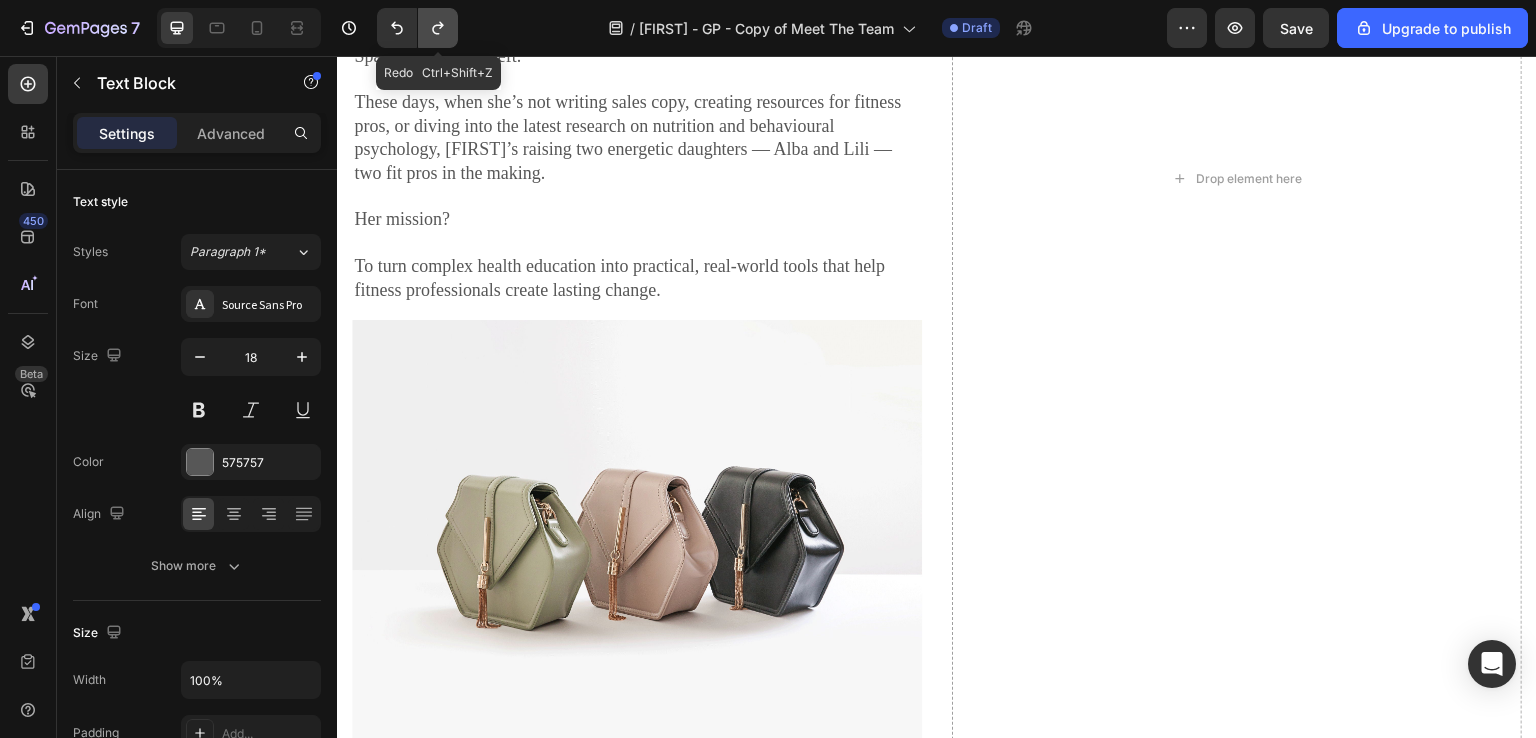 click 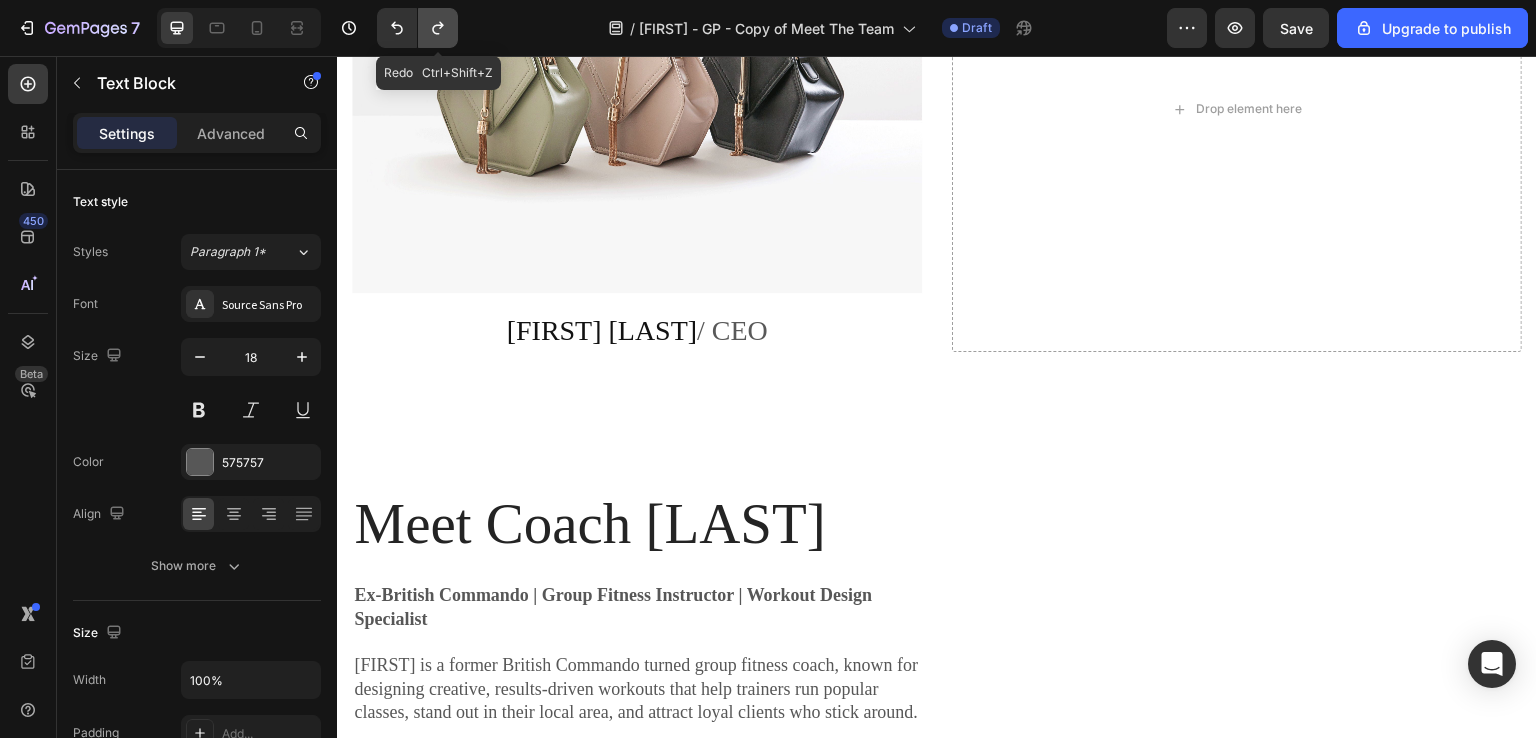 scroll, scrollTop: 1753, scrollLeft: 0, axis: vertical 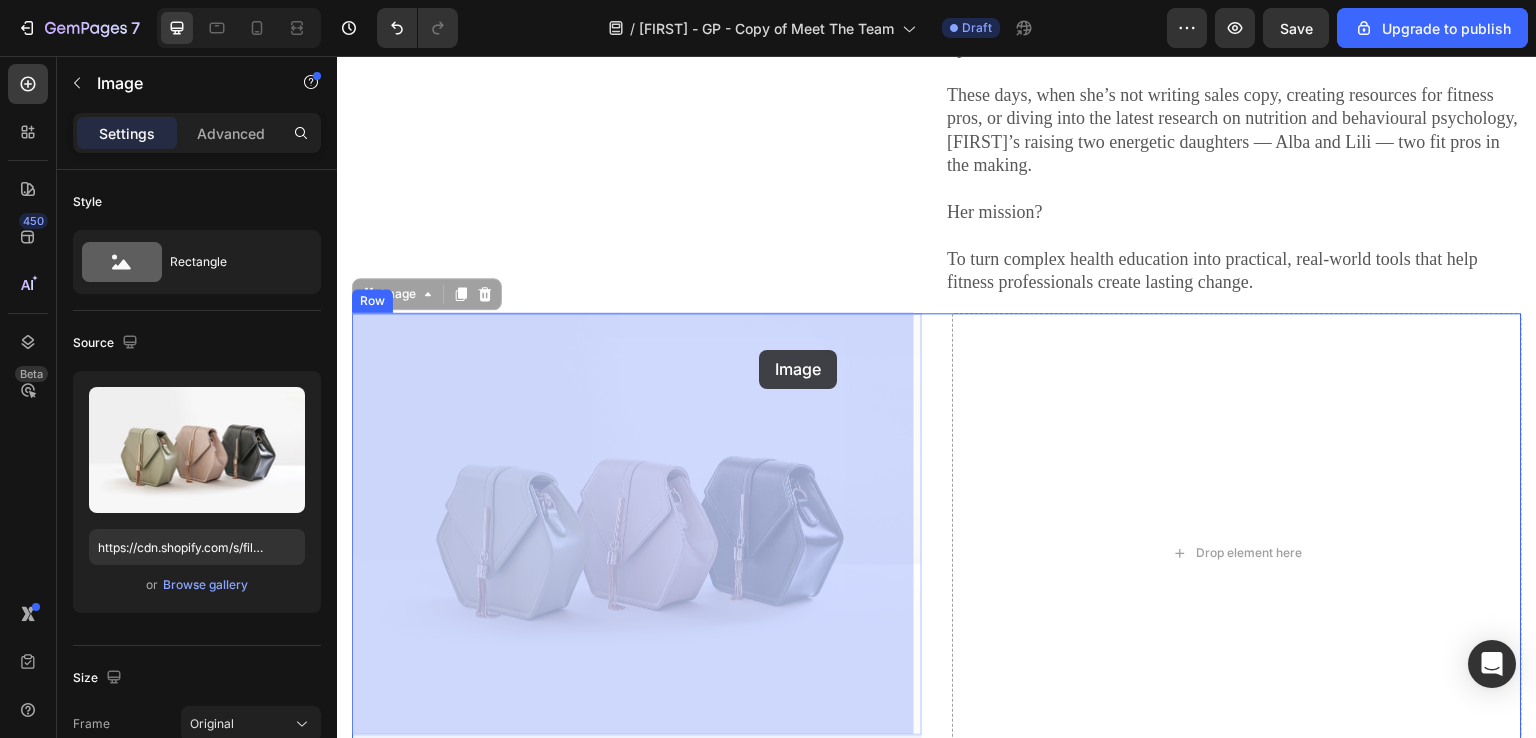 drag, startPoint x: 758, startPoint y: 378, endPoint x: 758, endPoint y: 350, distance: 28 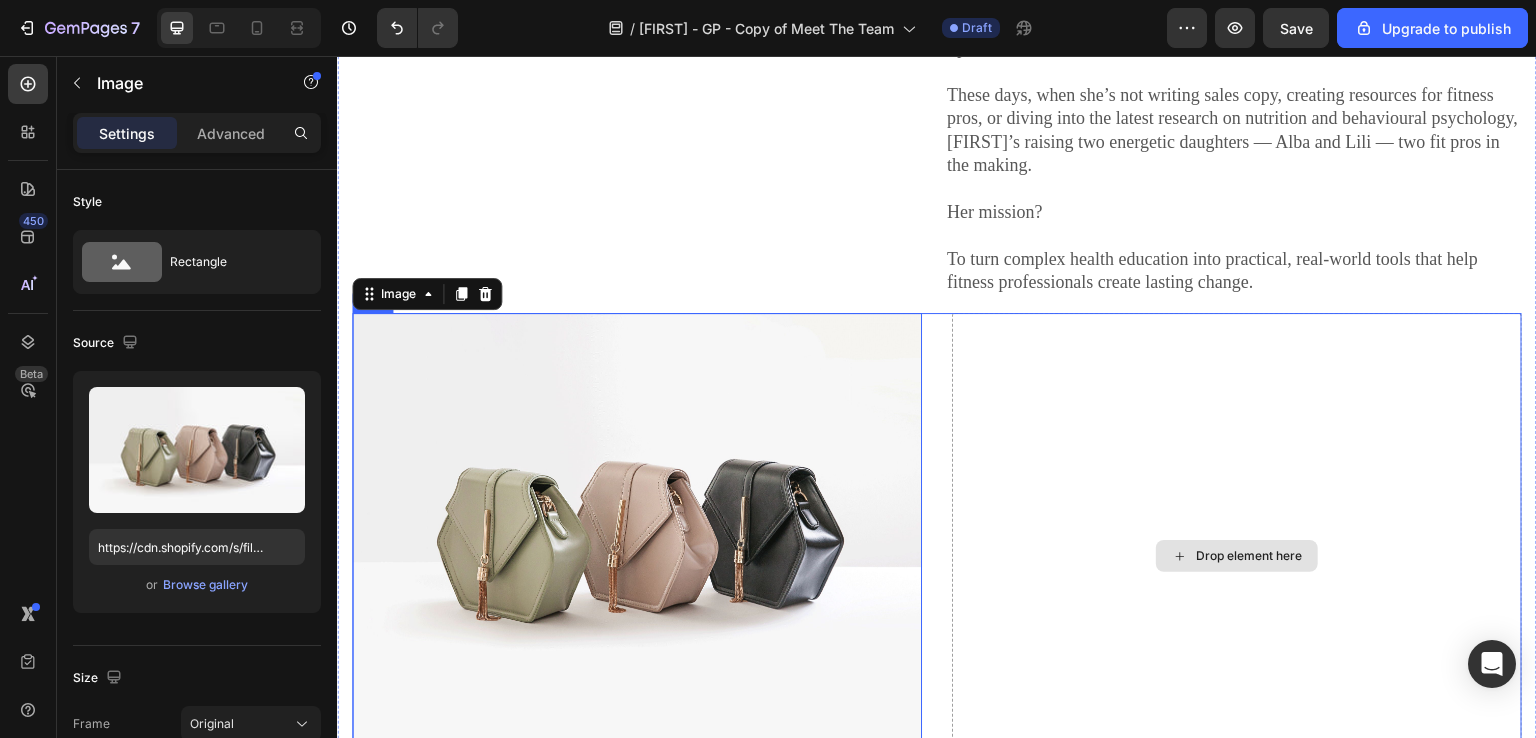 scroll, scrollTop: 1953, scrollLeft: 0, axis: vertical 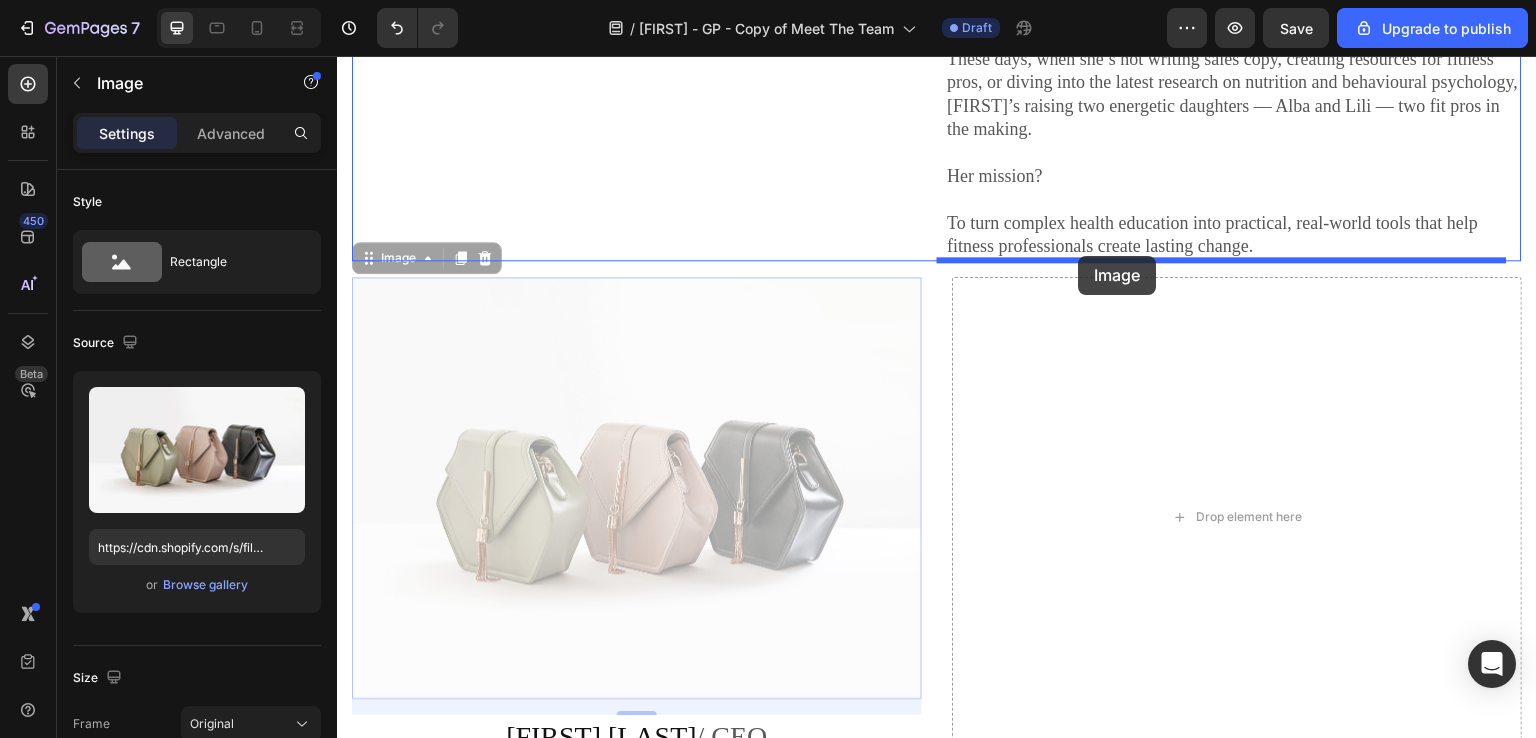 drag, startPoint x: 691, startPoint y: 386, endPoint x: 1079, endPoint y: 256, distance: 409.19922 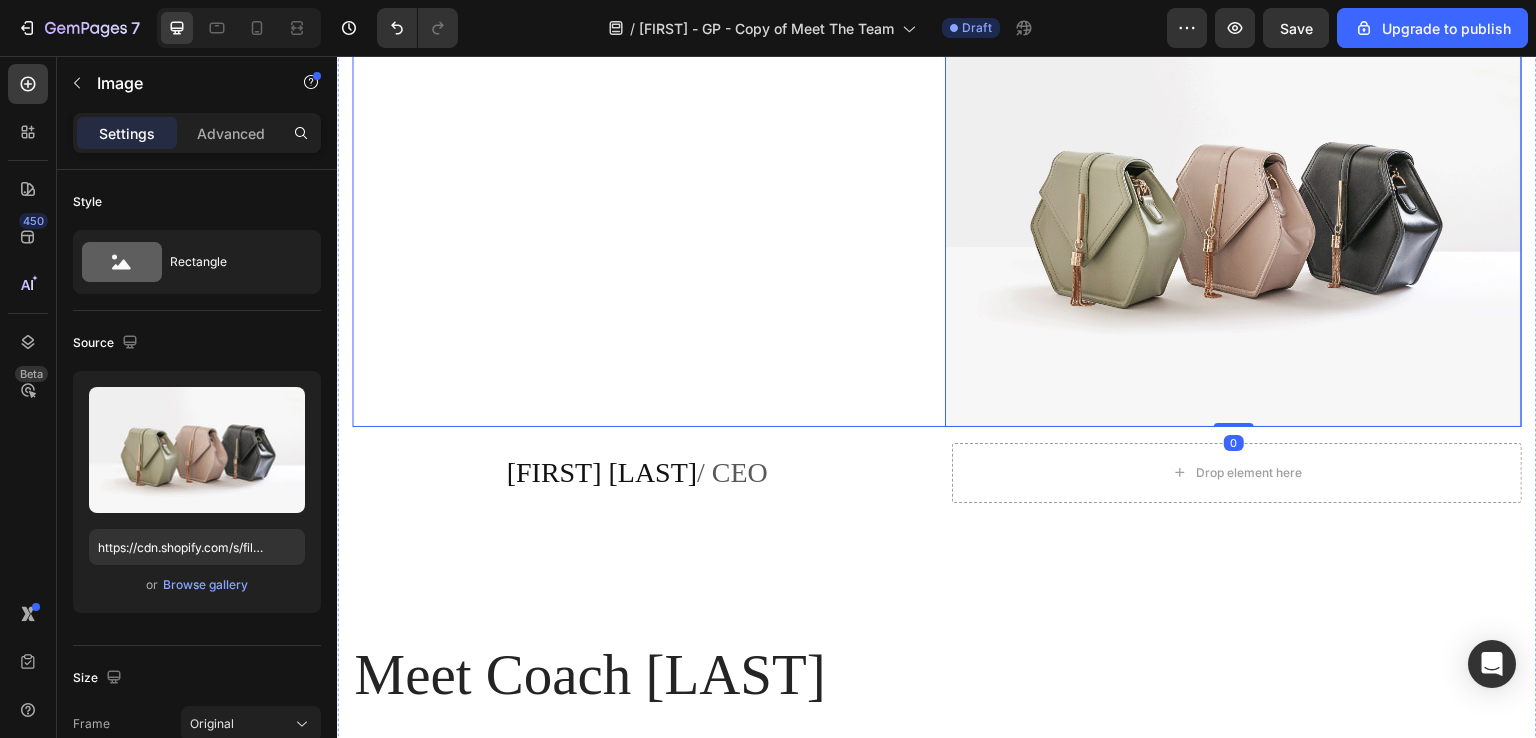 scroll, scrollTop: 2189, scrollLeft: 0, axis: vertical 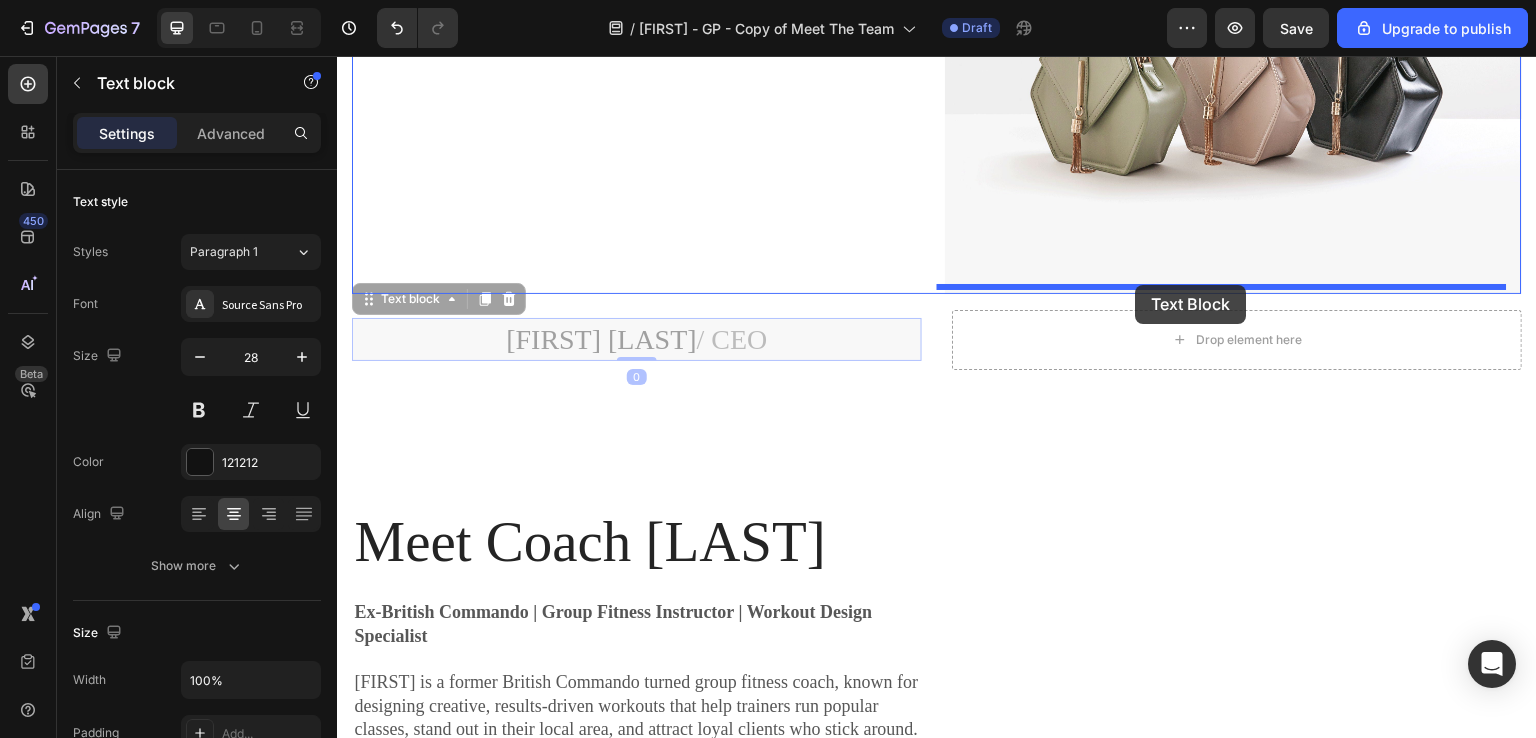 drag, startPoint x: 805, startPoint y: 329, endPoint x: 1136, endPoint y: 285, distance: 333.91165 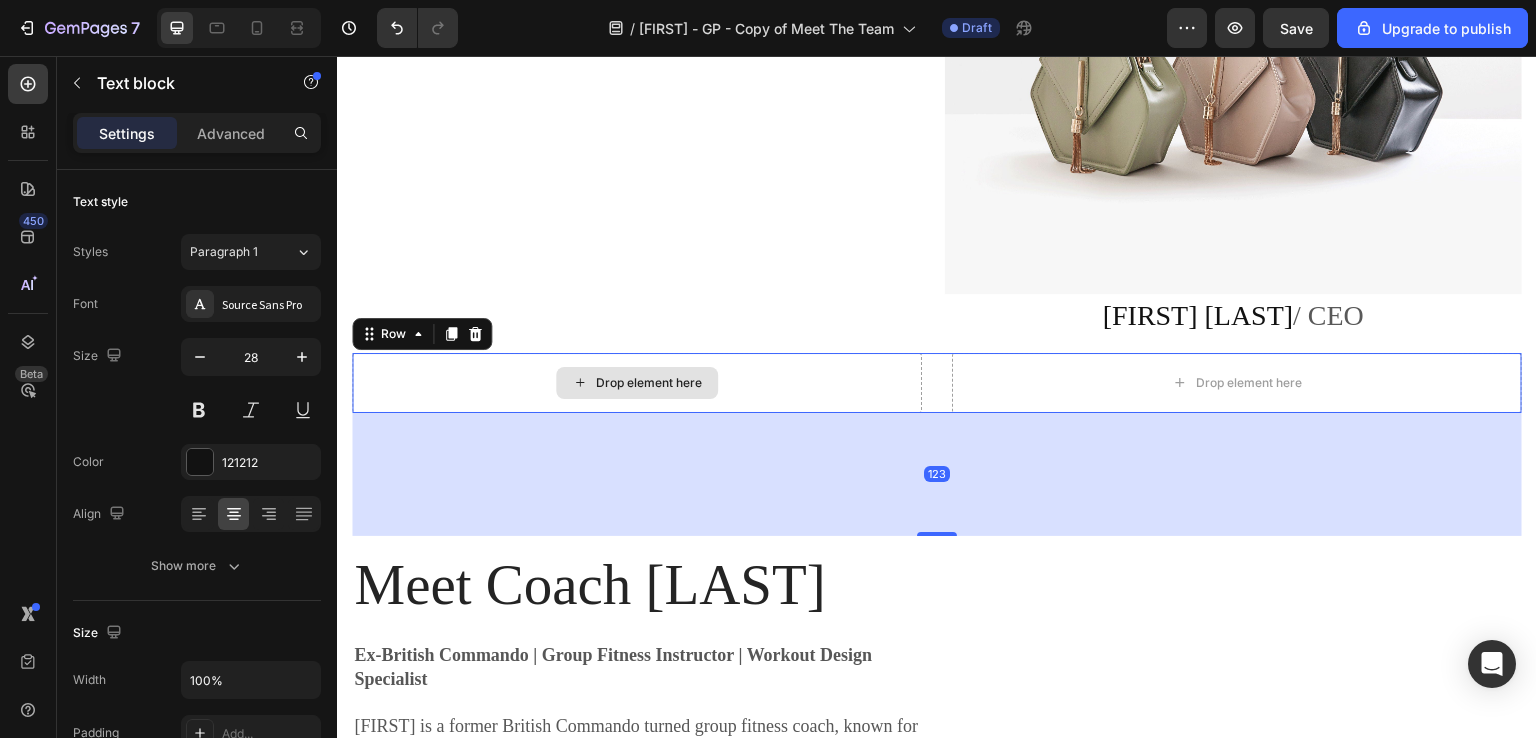click on "Drop element here" at bounding box center (637, 383) 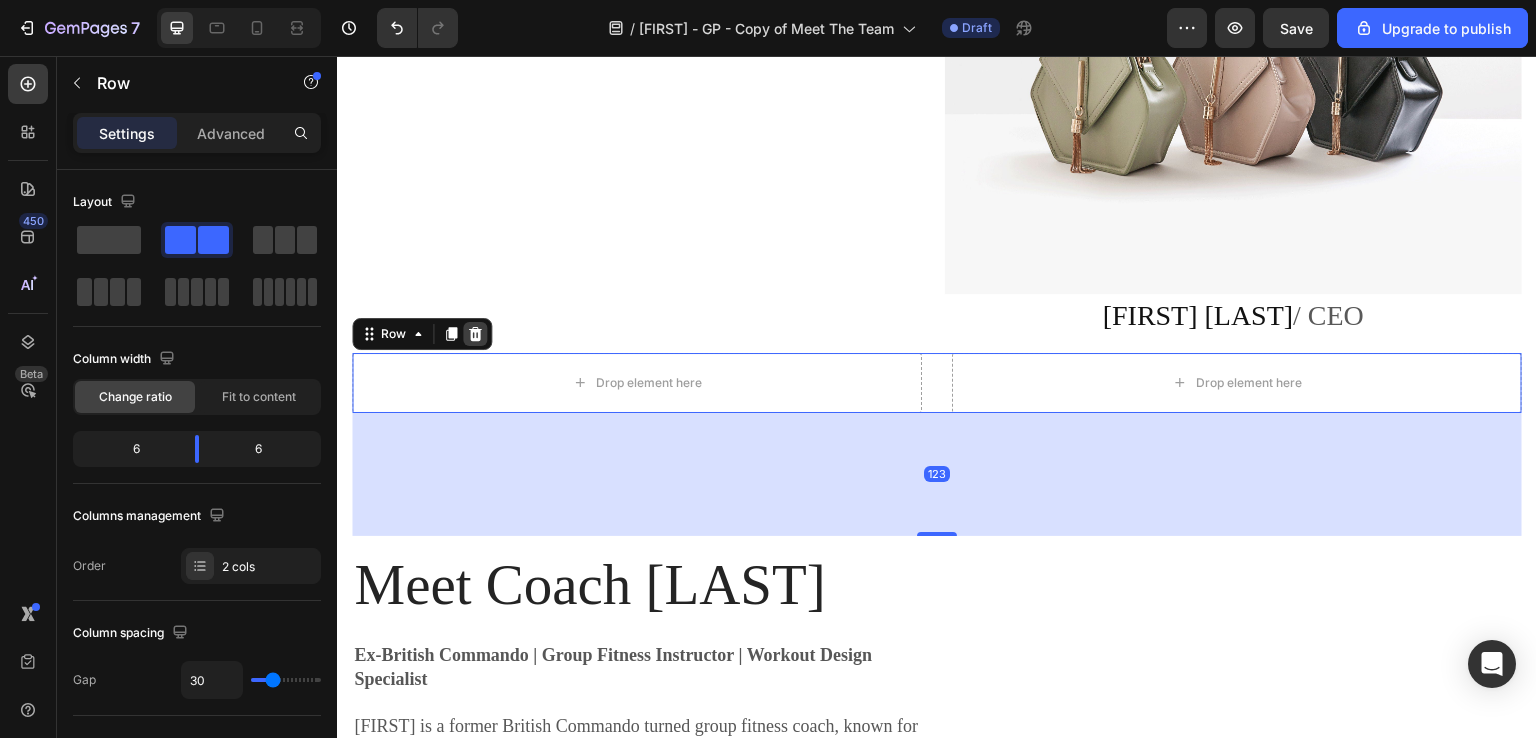 click 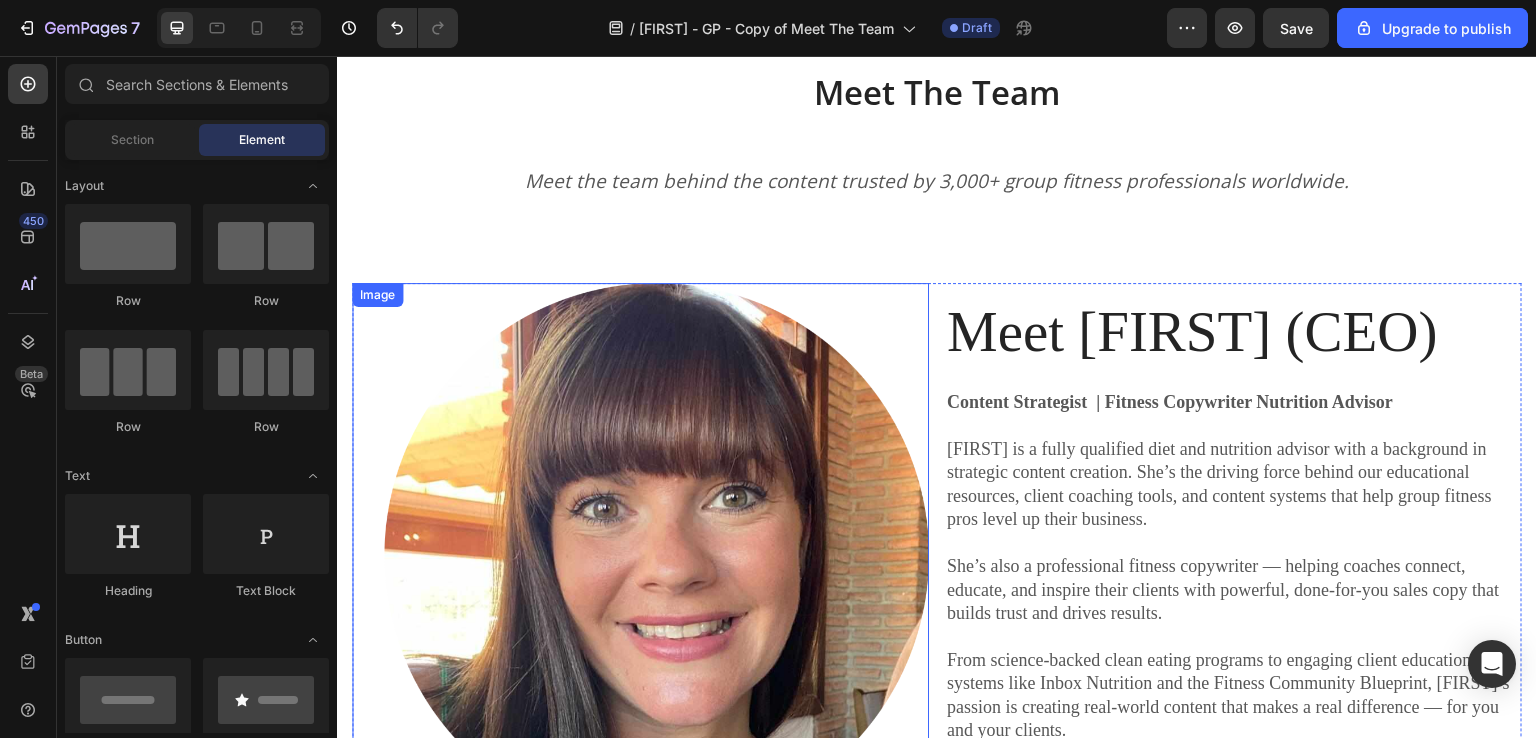 scroll, scrollTop: 789, scrollLeft: 0, axis: vertical 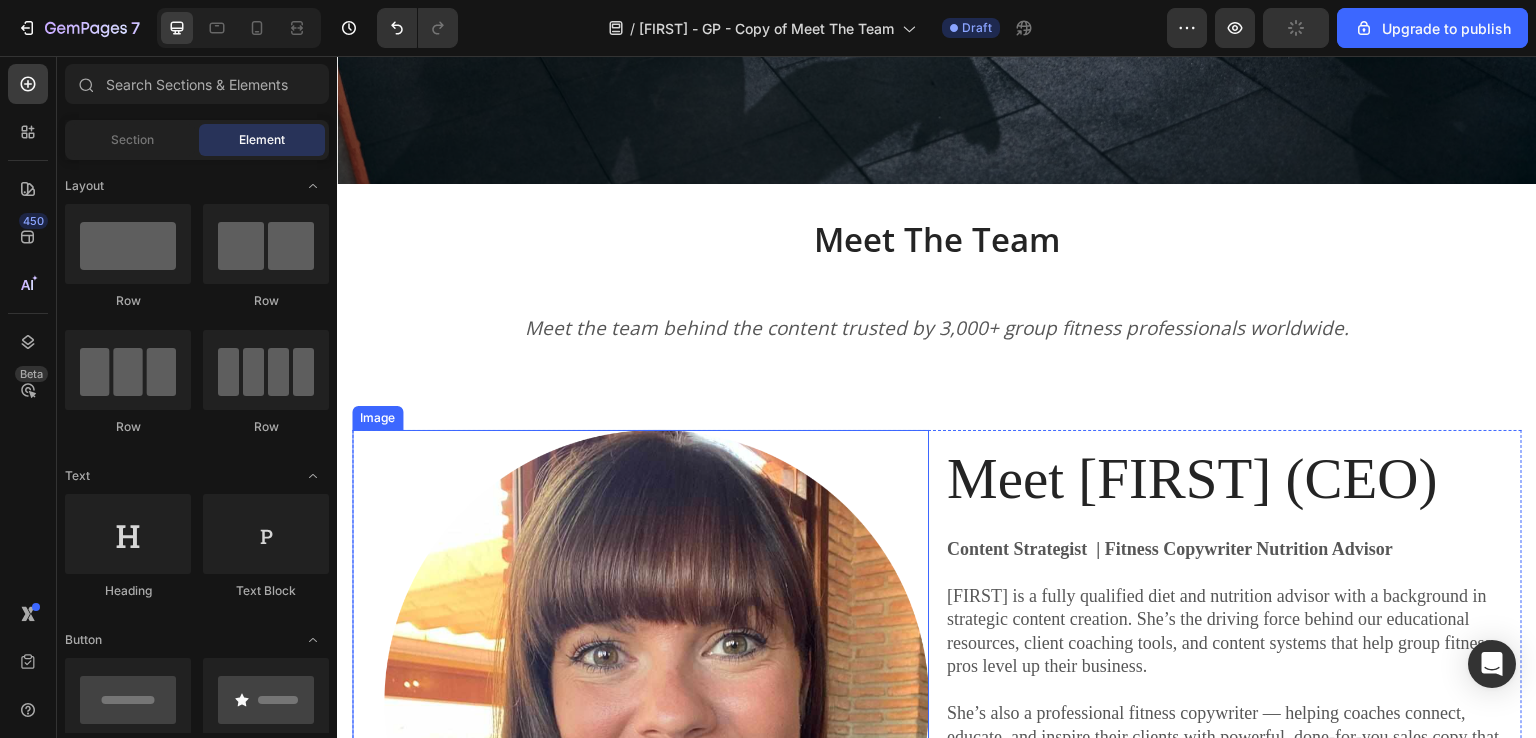 click at bounding box center [656, 702] 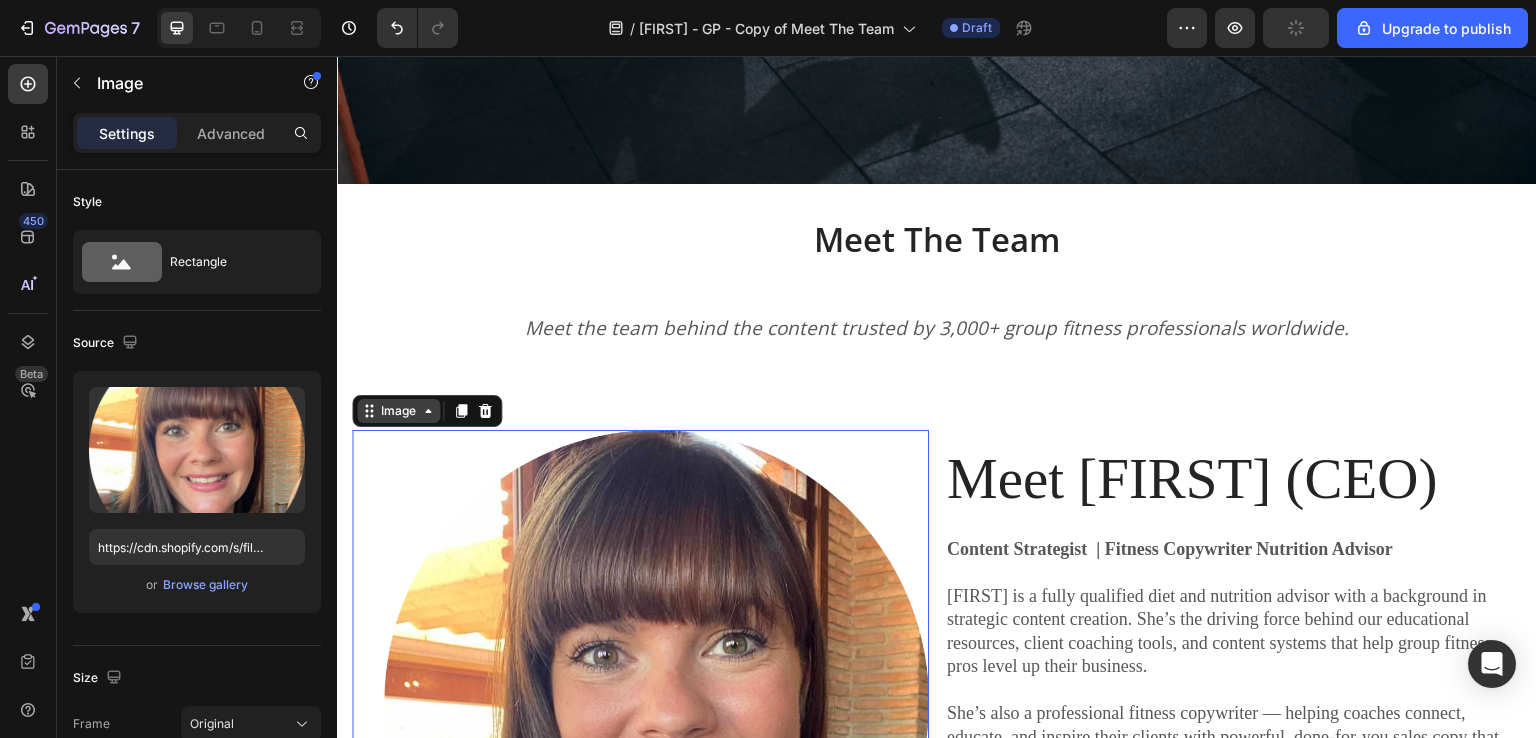 click on "Image" at bounding box center (398, 411) 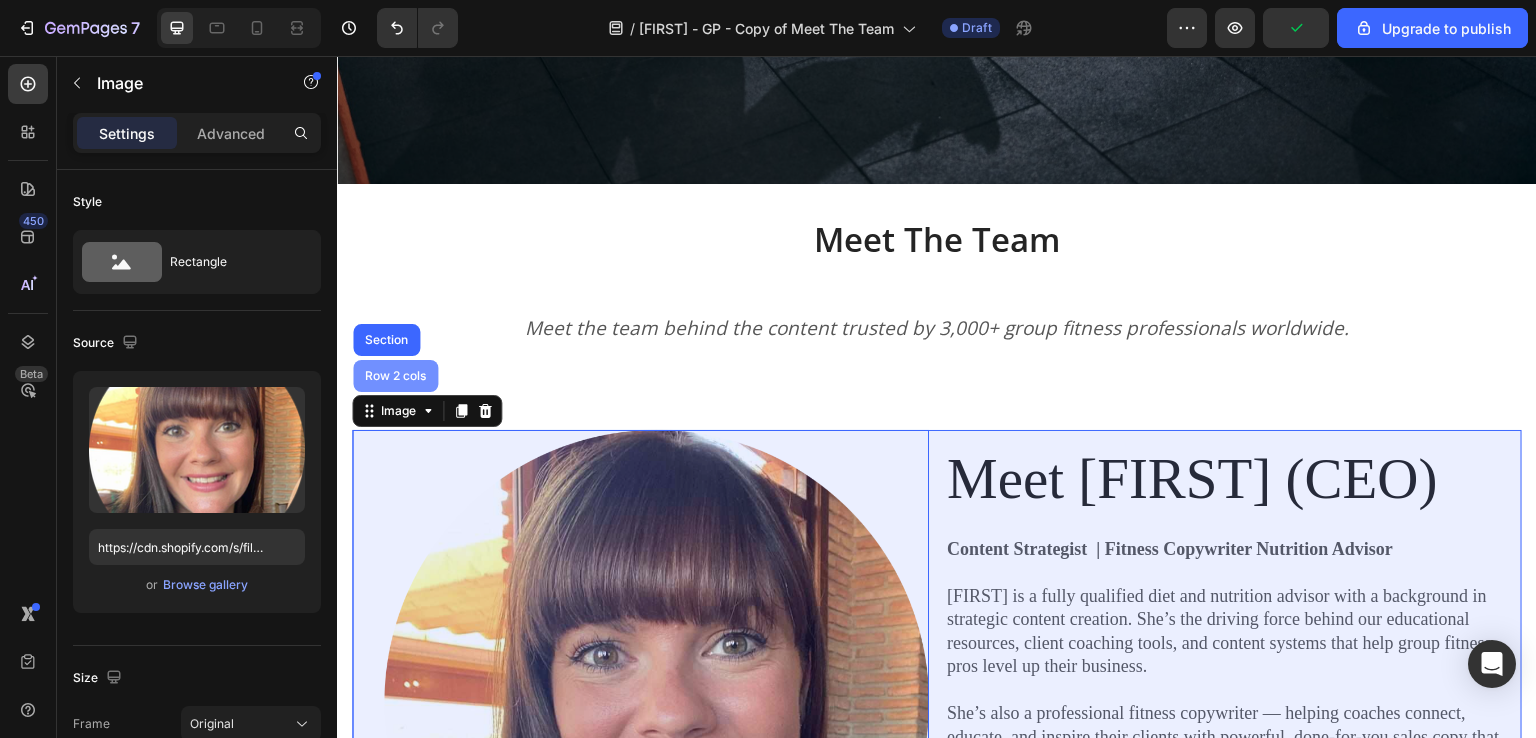 click on "Row 2 cols" at bounding box center (395, 376) 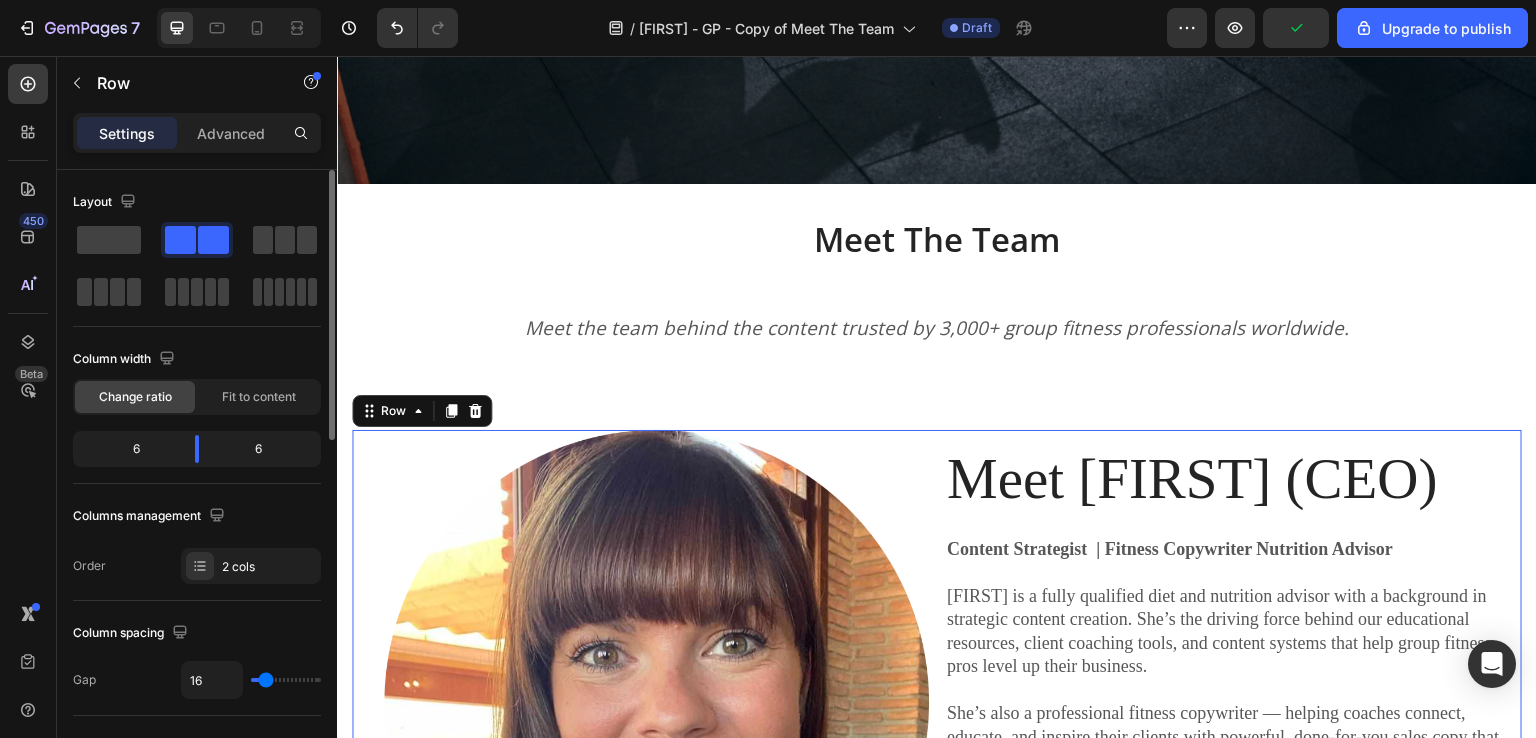 scroll, scrollTop: 200, scrollLeft: 0, axis: vertical 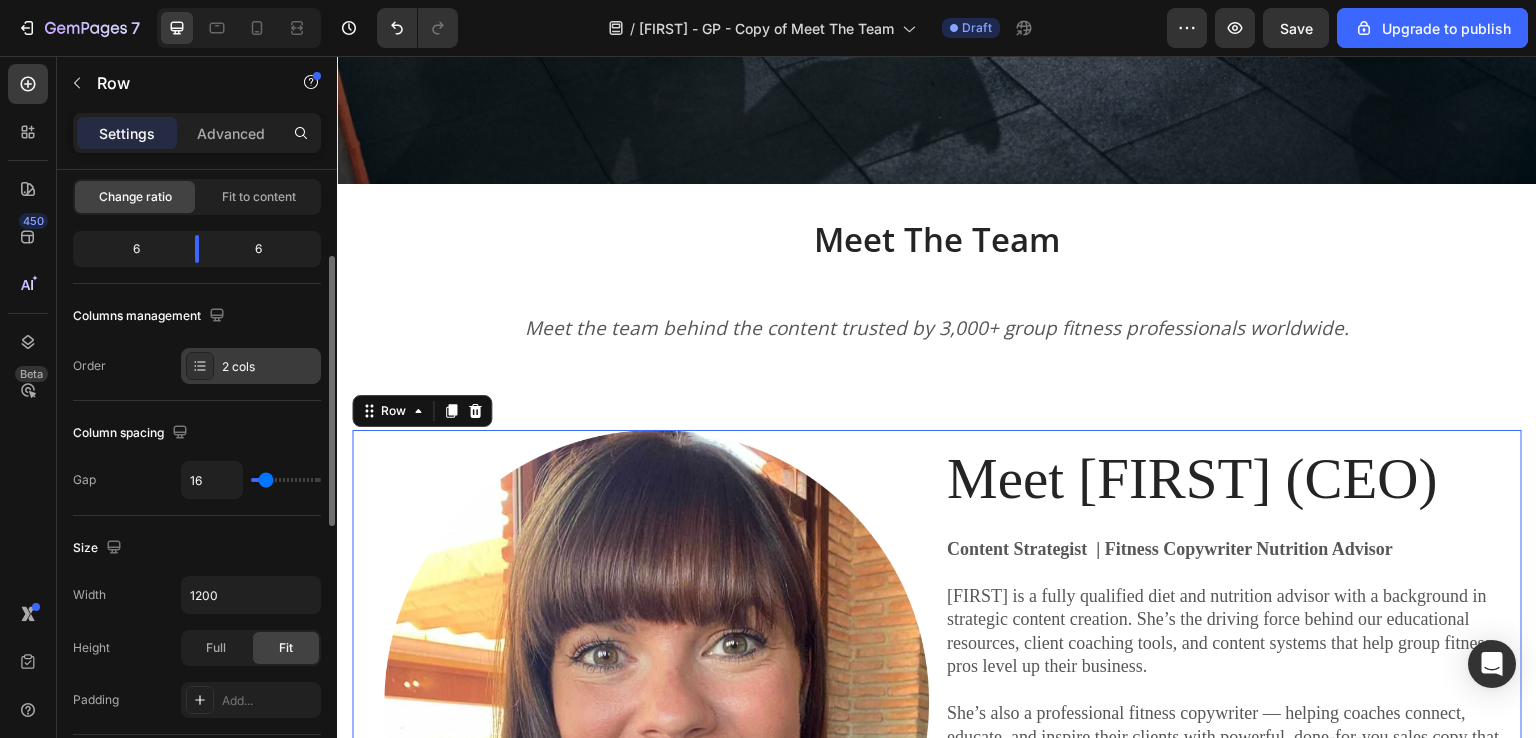 click on "2 cols" at bounding box center [269, 367] 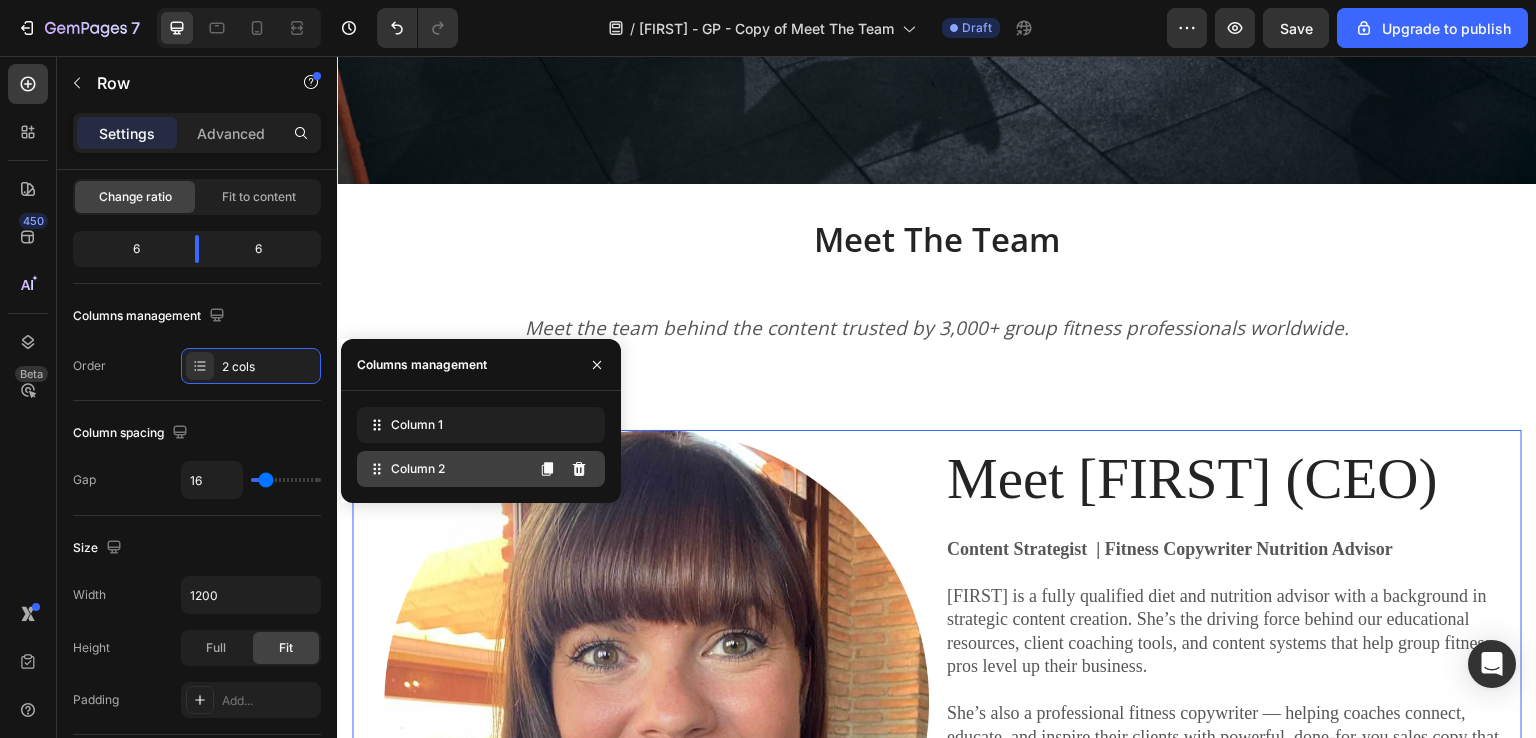 type 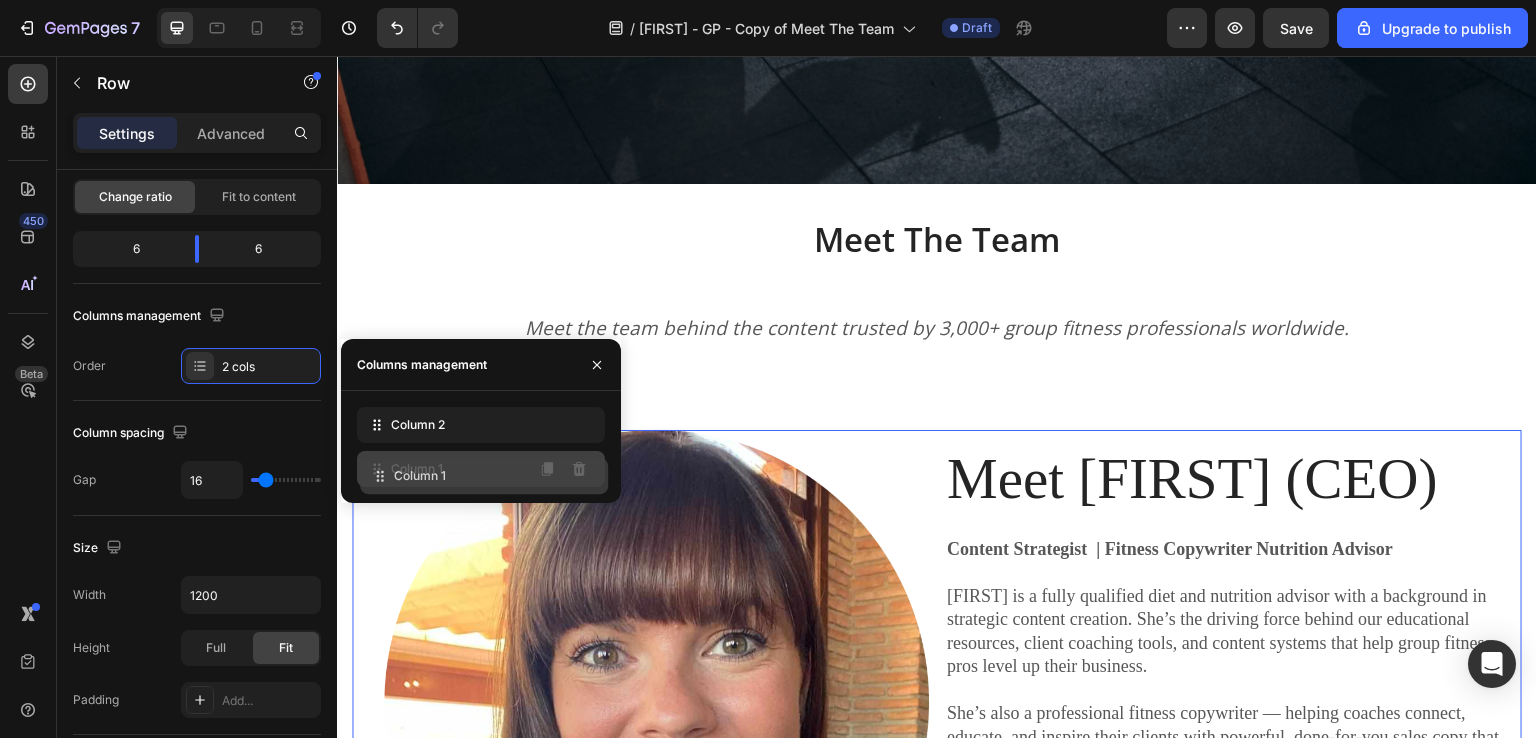 drag, startPoint x: 438, startPoint y: 425, endPoint x: 441, endPoint y: 474, distance: 49.09175 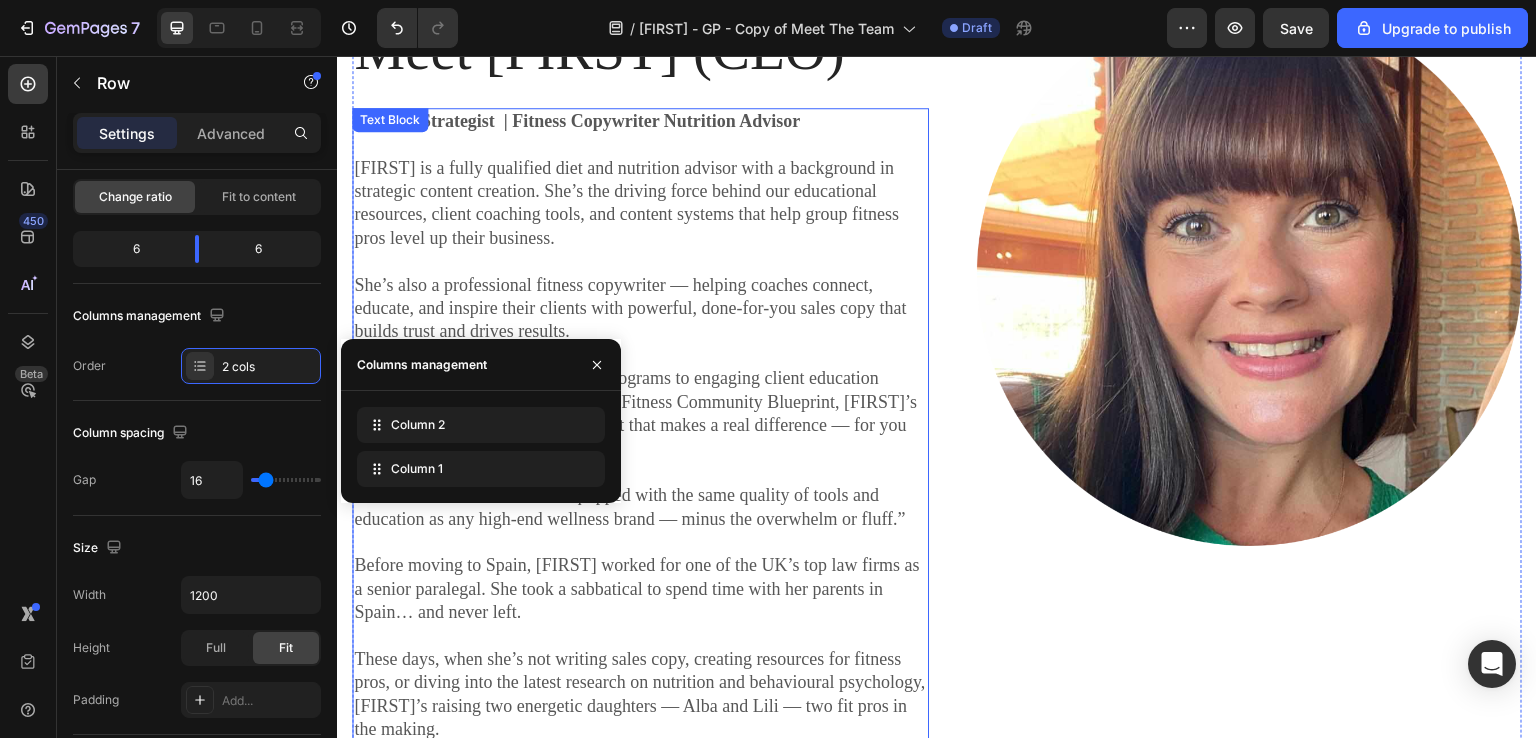 scroll, scrollTop: 989, scrollLeft: 0, axis: vertical 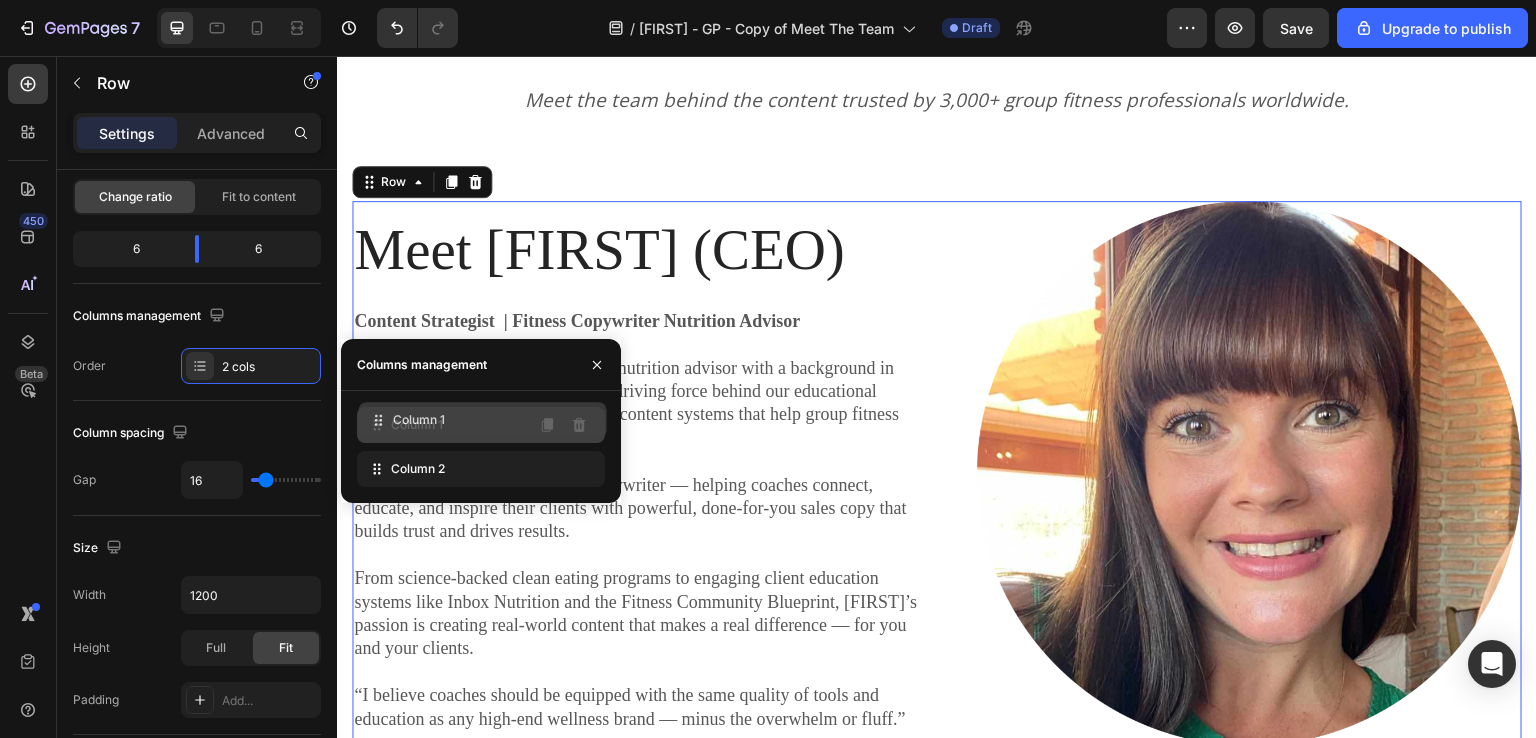 drag, startPoint x: 448, startPoint y: 473, endPoint x: 449, endPoint y: 423, distance: 50.01 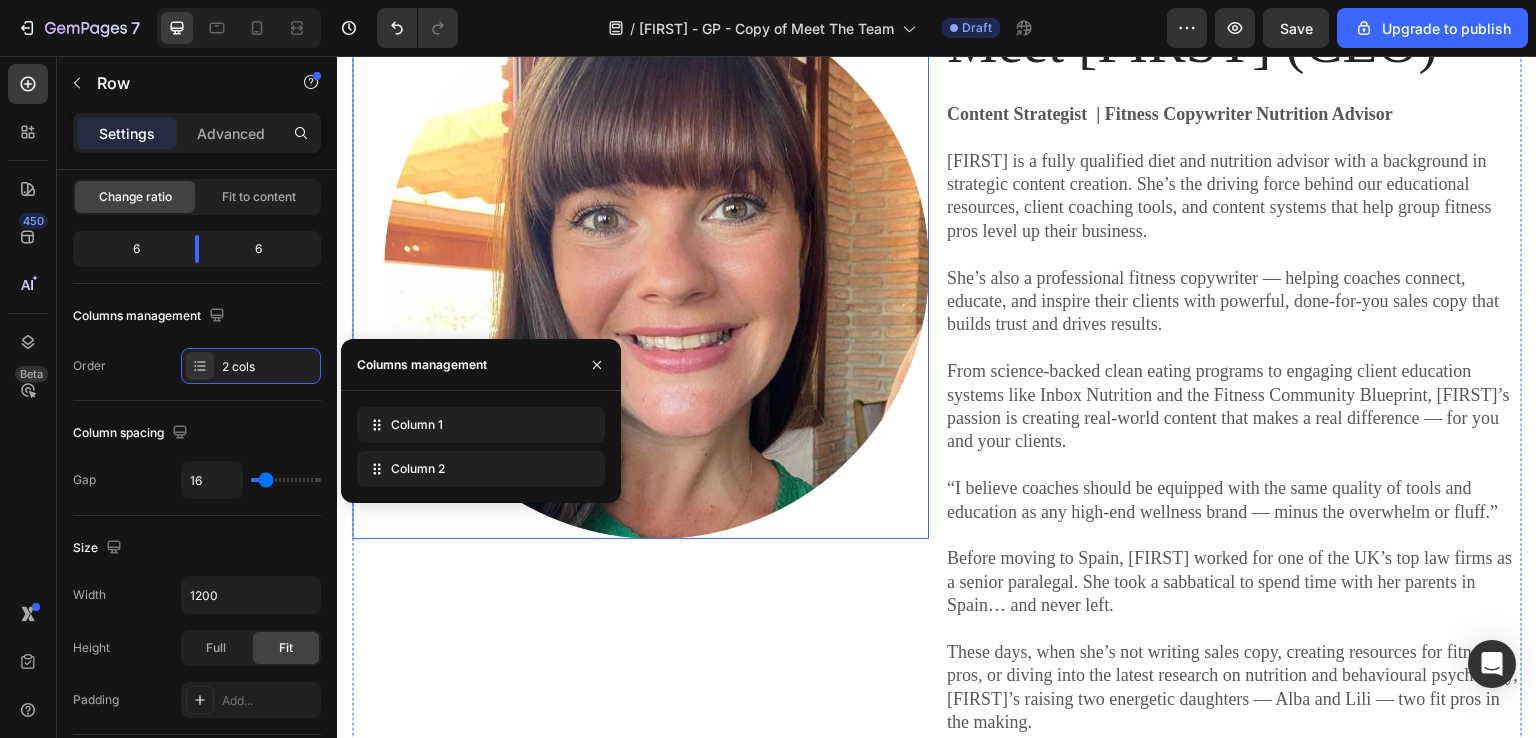scroll, scrollTop: 1189, scrollLeft: 0, axis: vertical 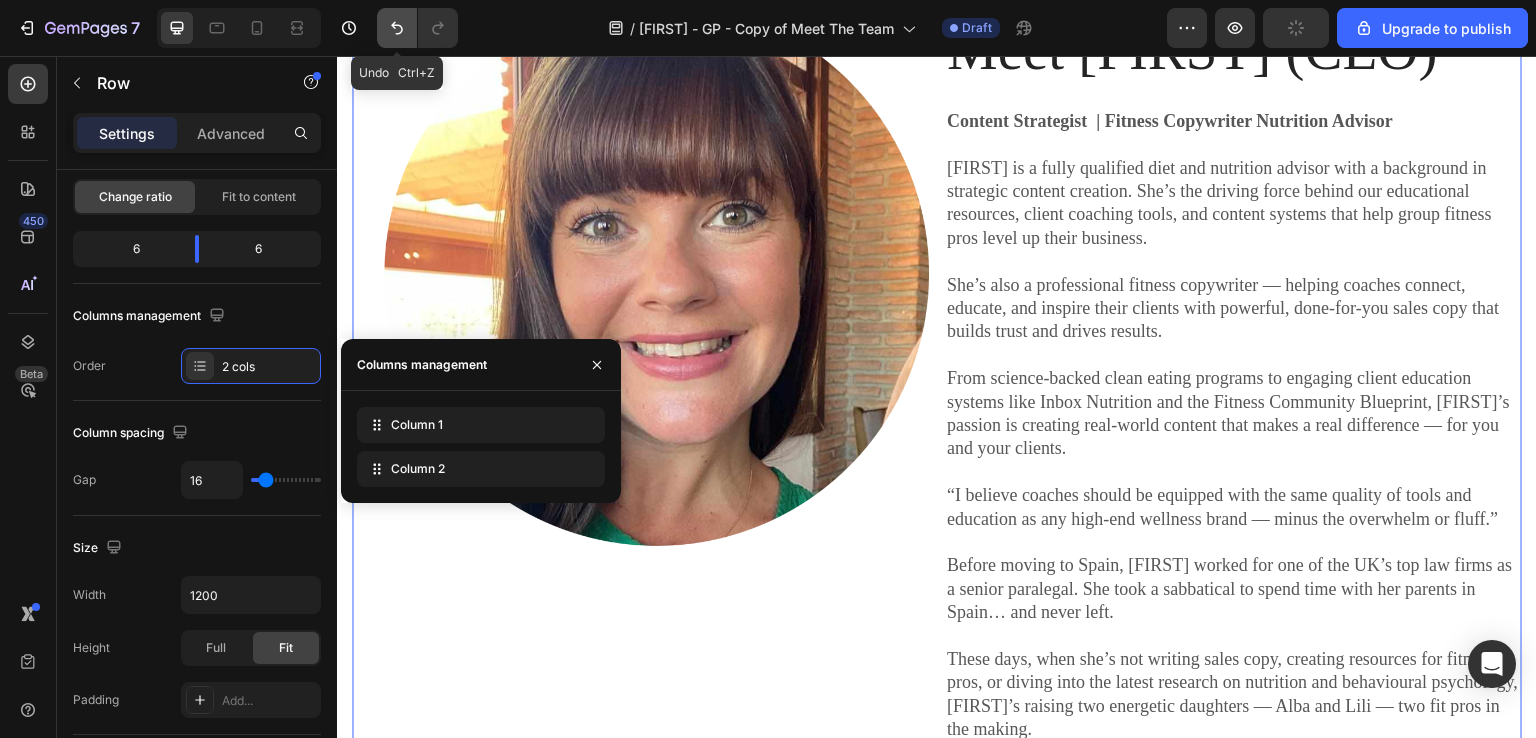 click 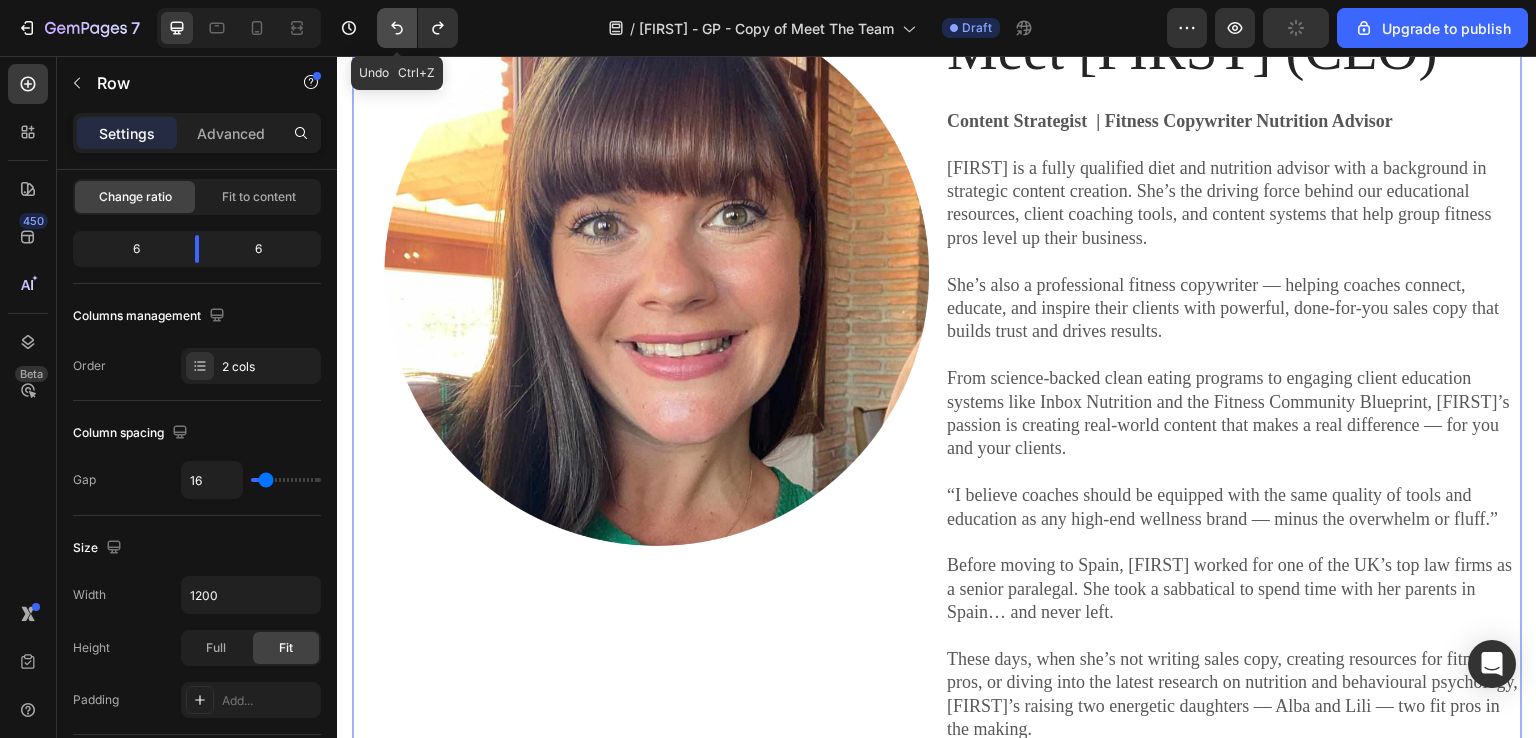 click 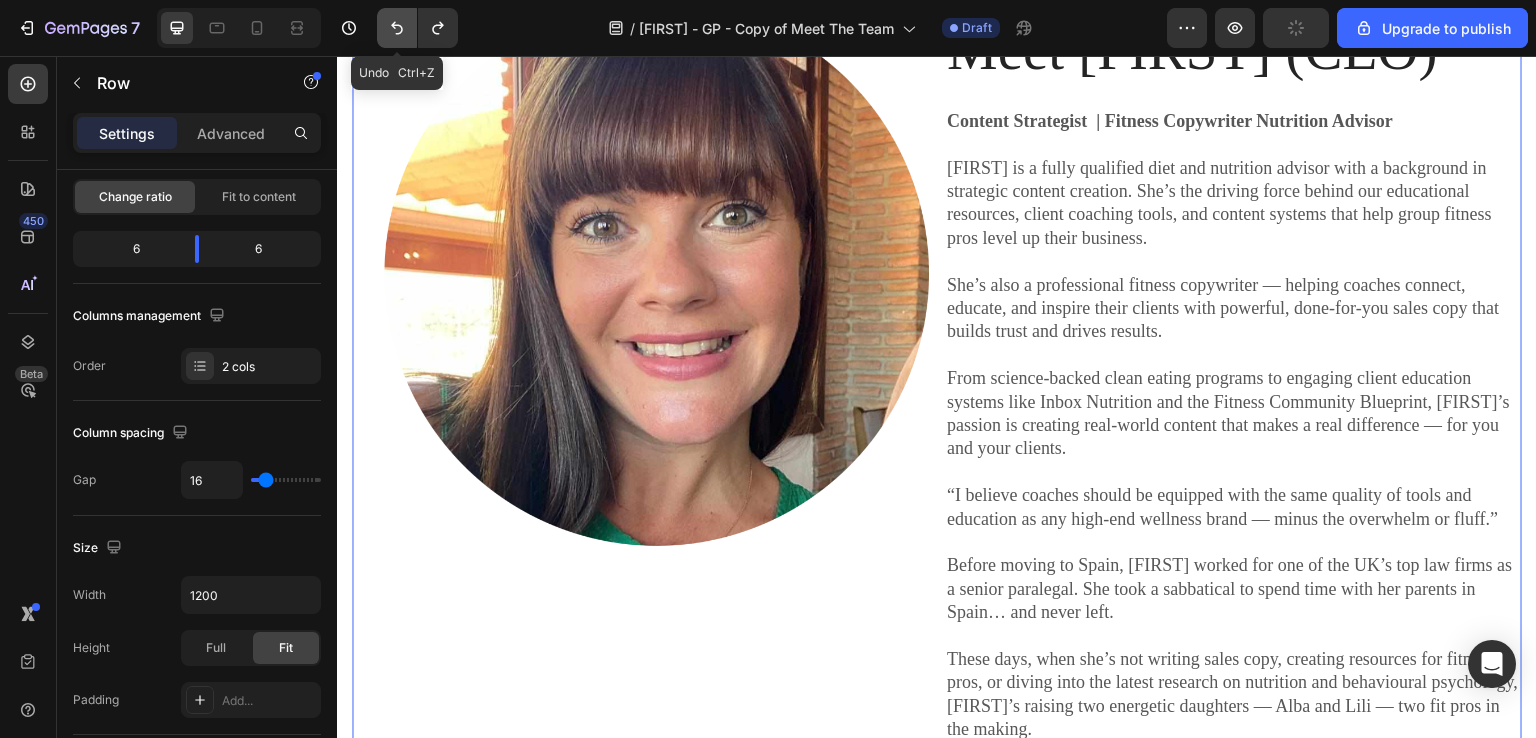 click 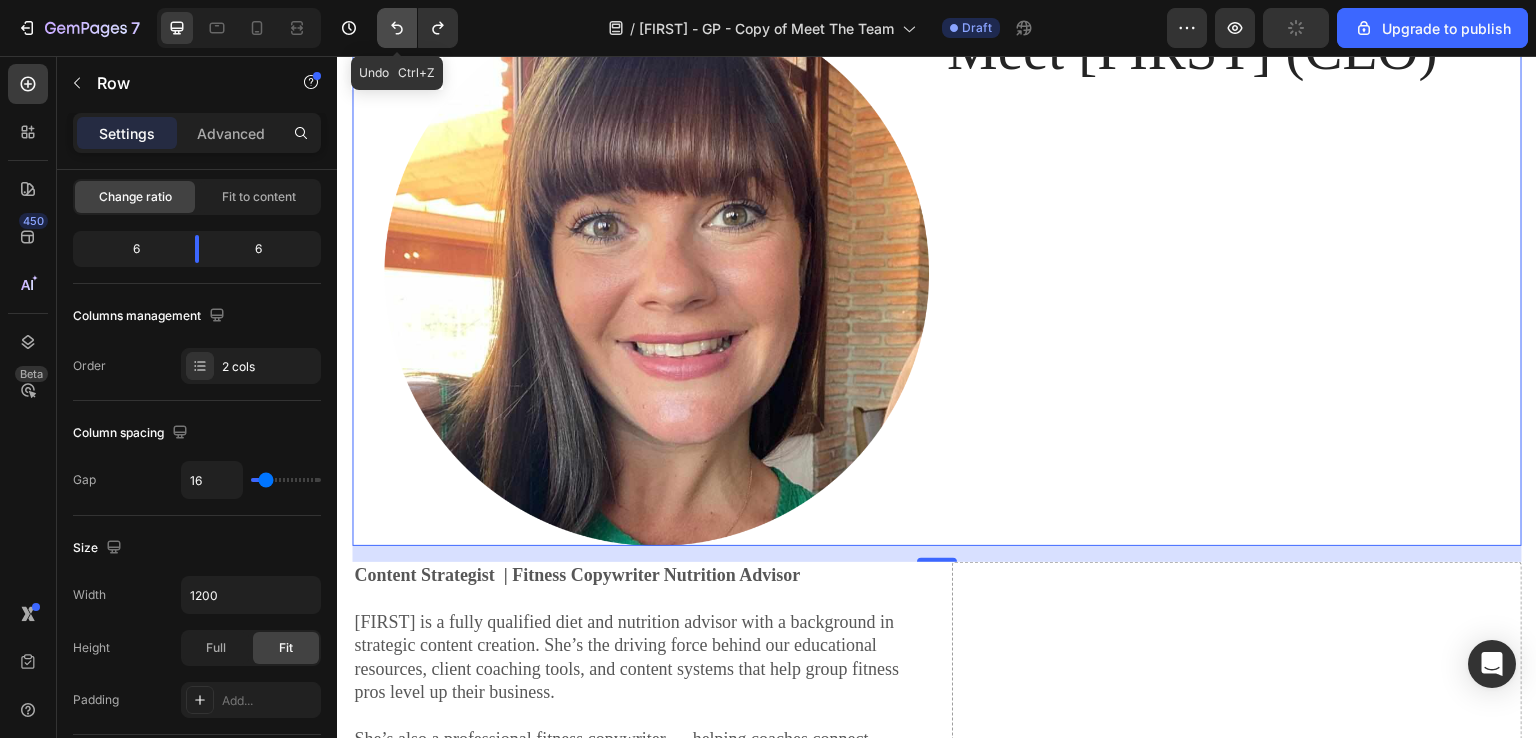click 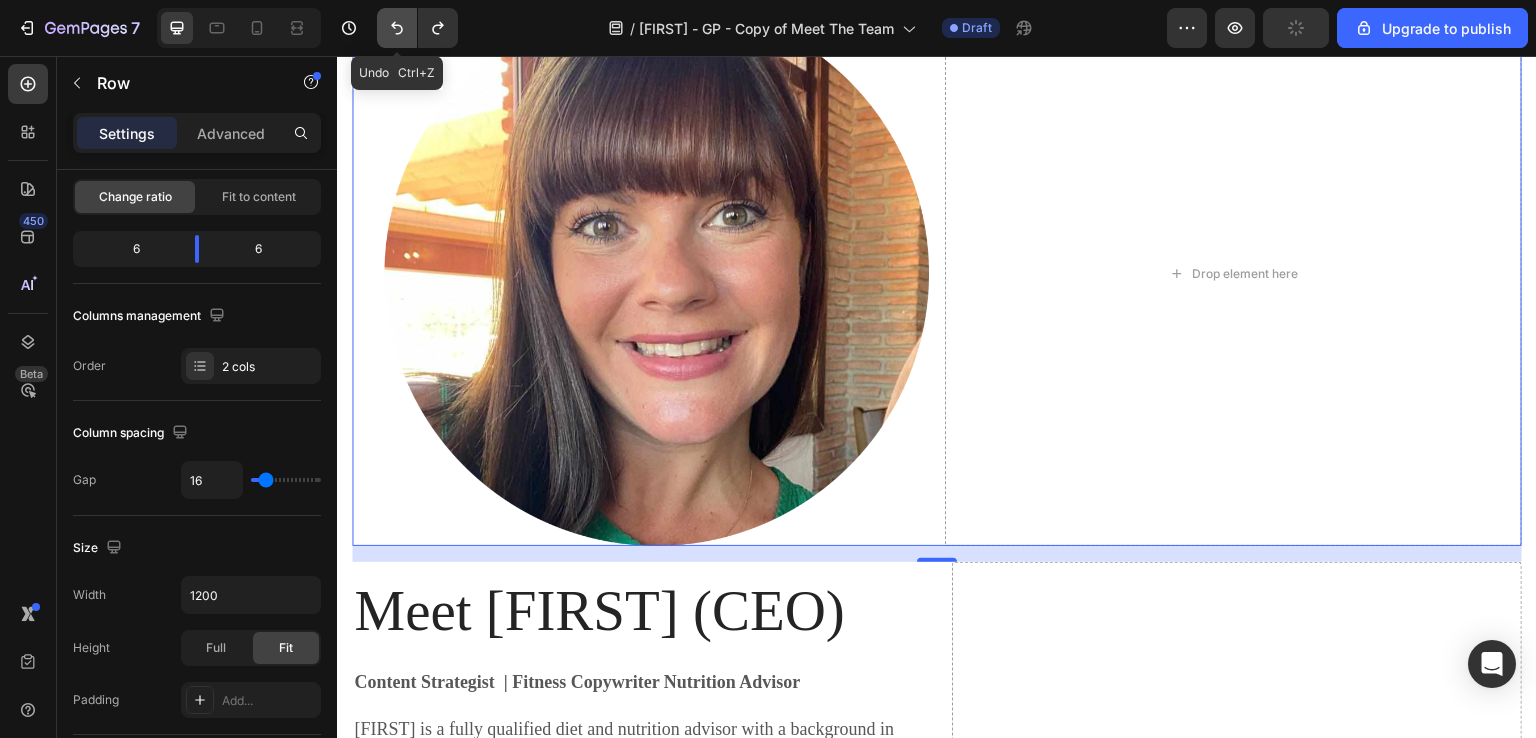 click 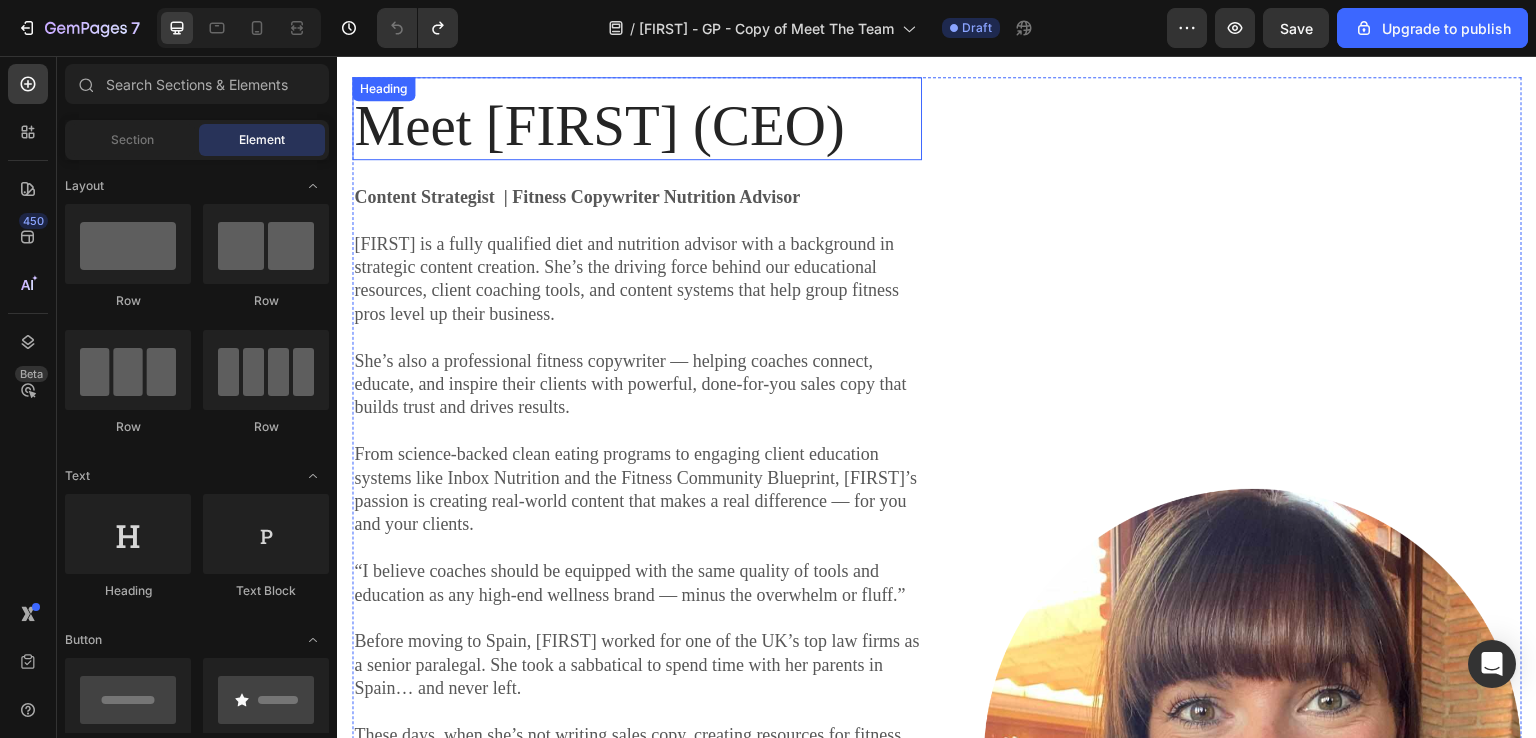 scroll, scrollTop: 913, scrollLeft: 0, axis: vertical 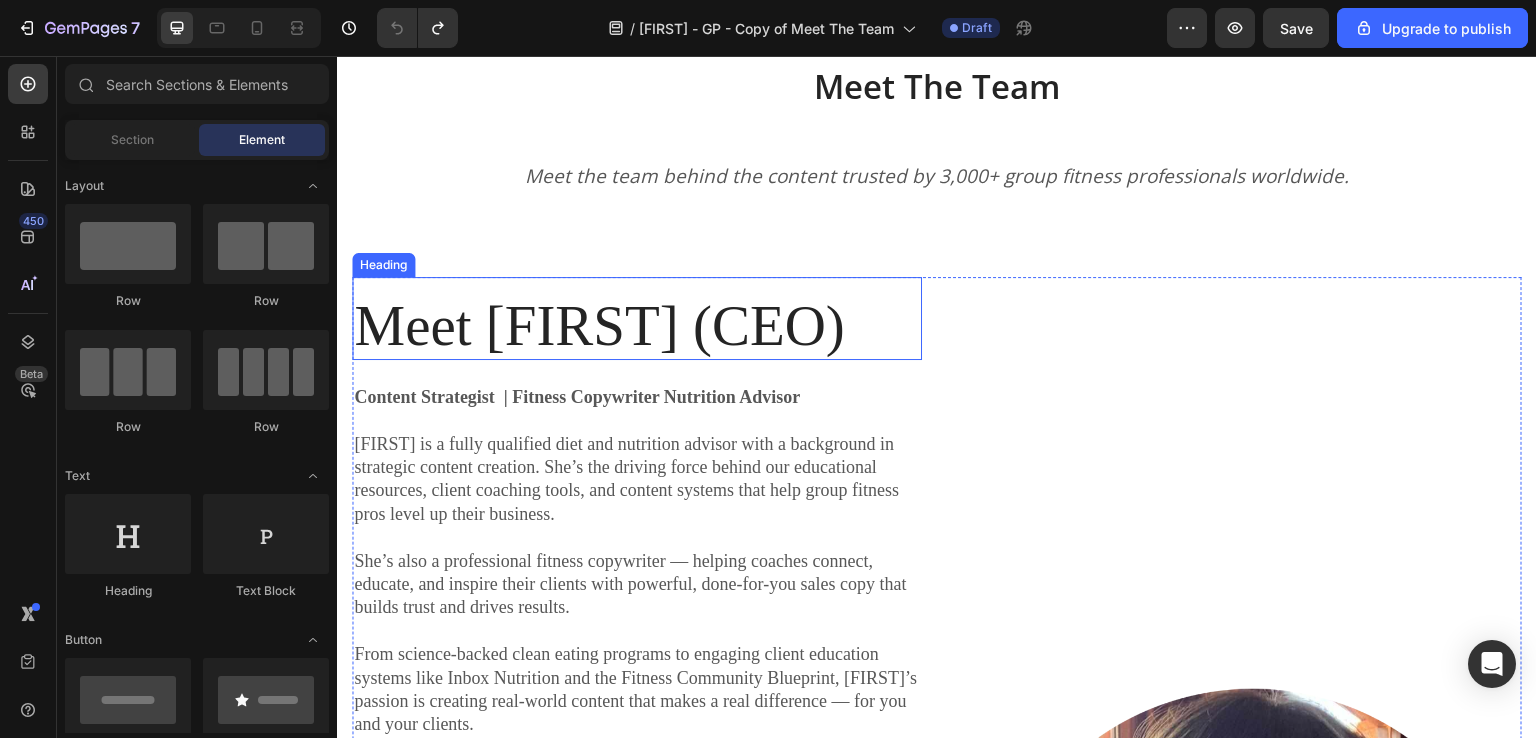 click on "Meet Sophie (CEO) Heading" at bounding box center (637, 318) 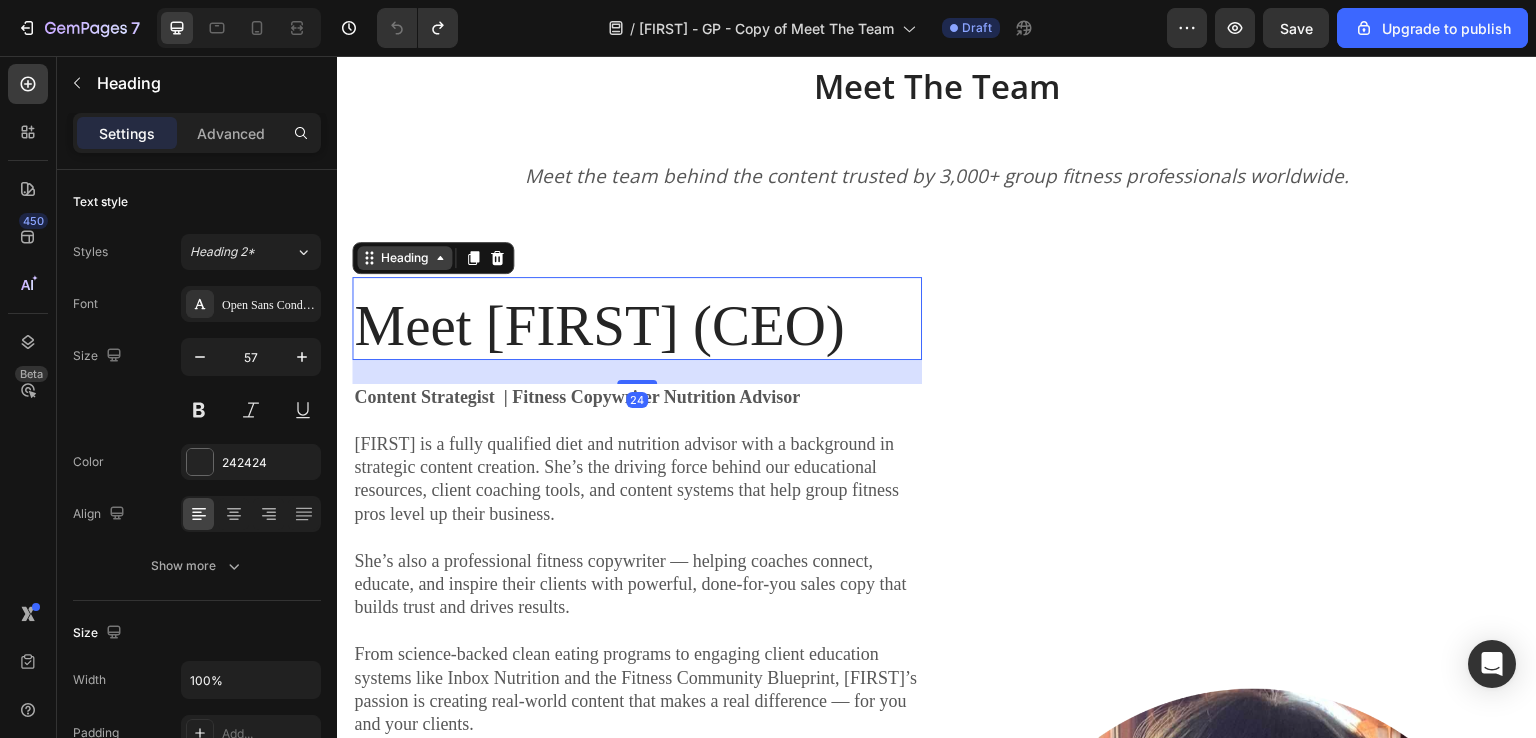 click on "Heading" at bounding box center [404, 258] 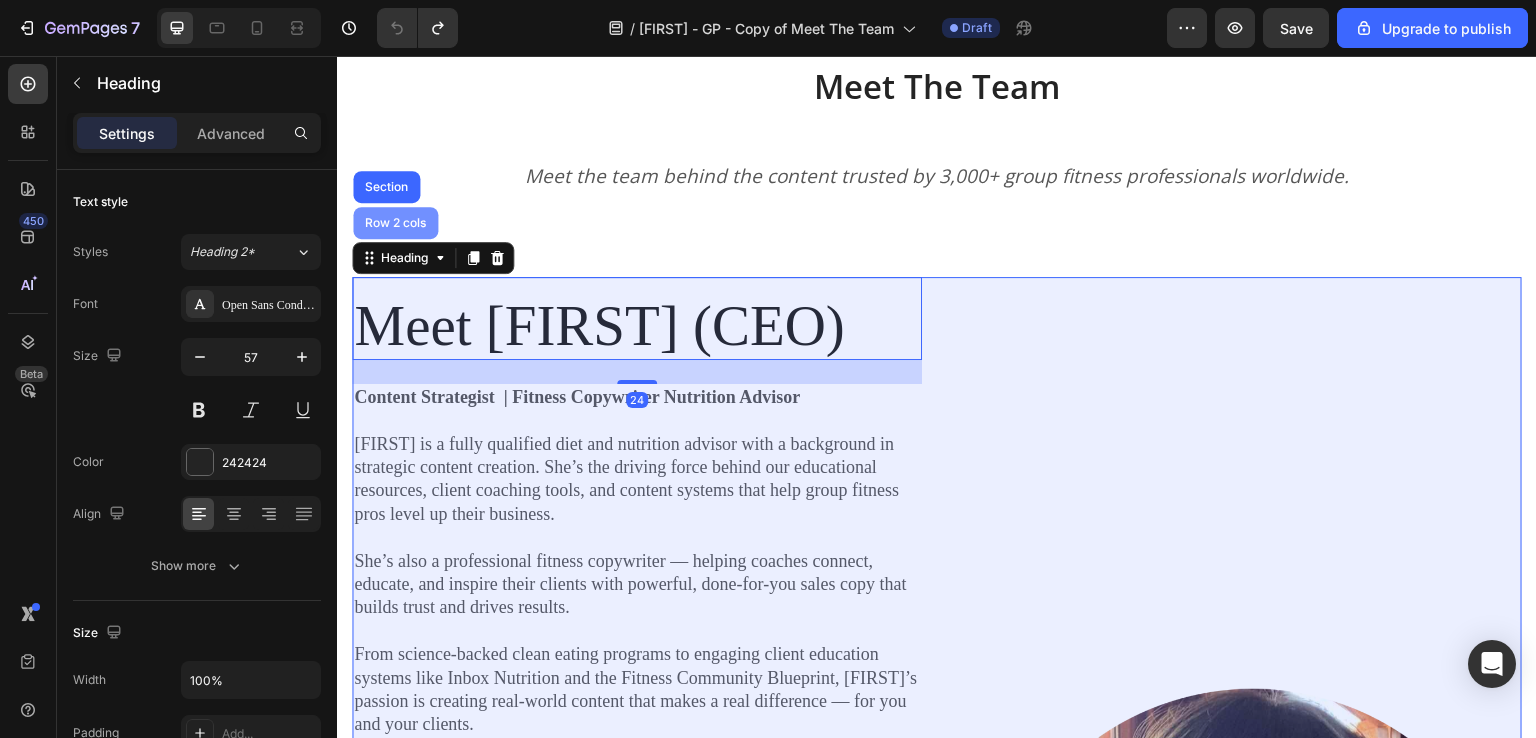 click on "Row 2 cols" at bounding box center [395, 223] 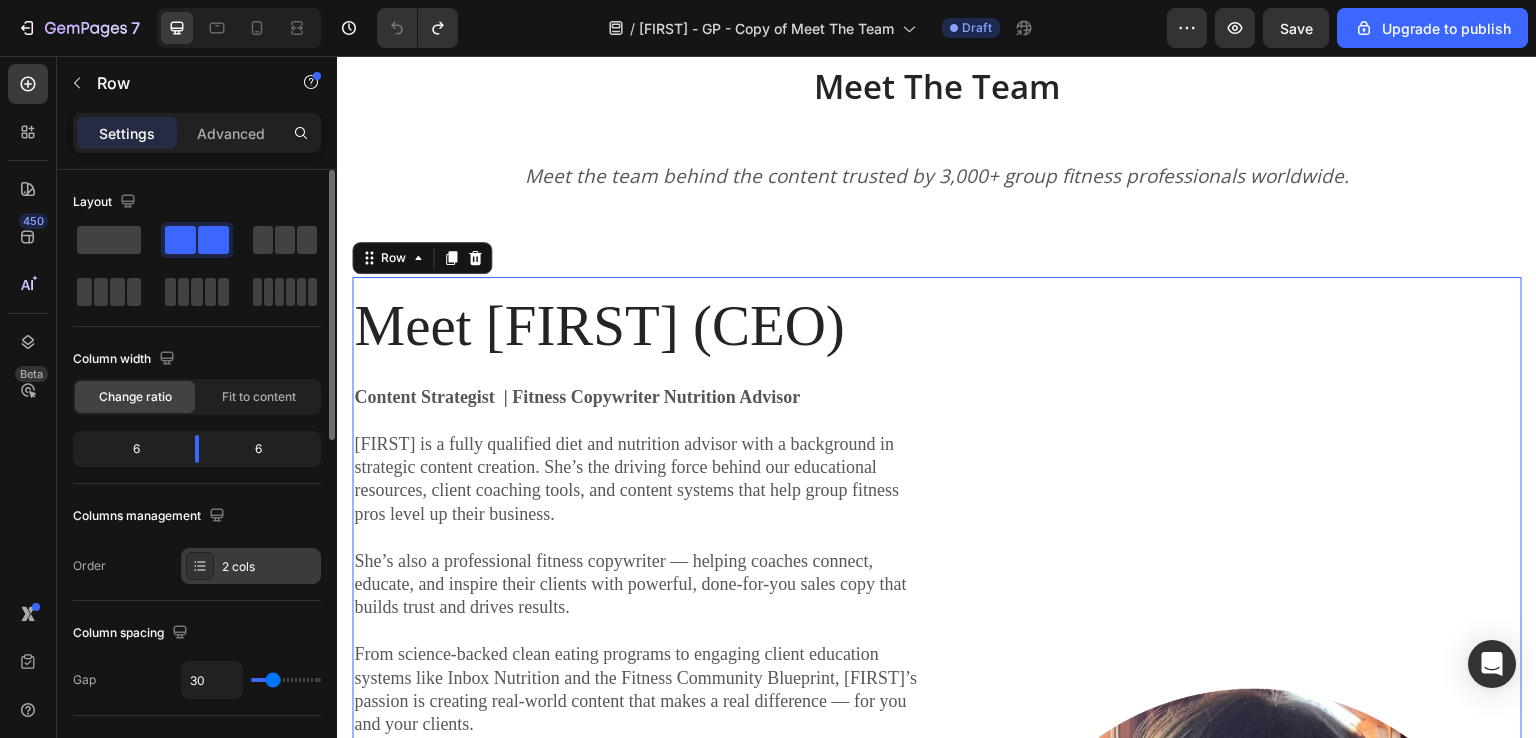 click on "2 cols" at bounding box center [269, 567] 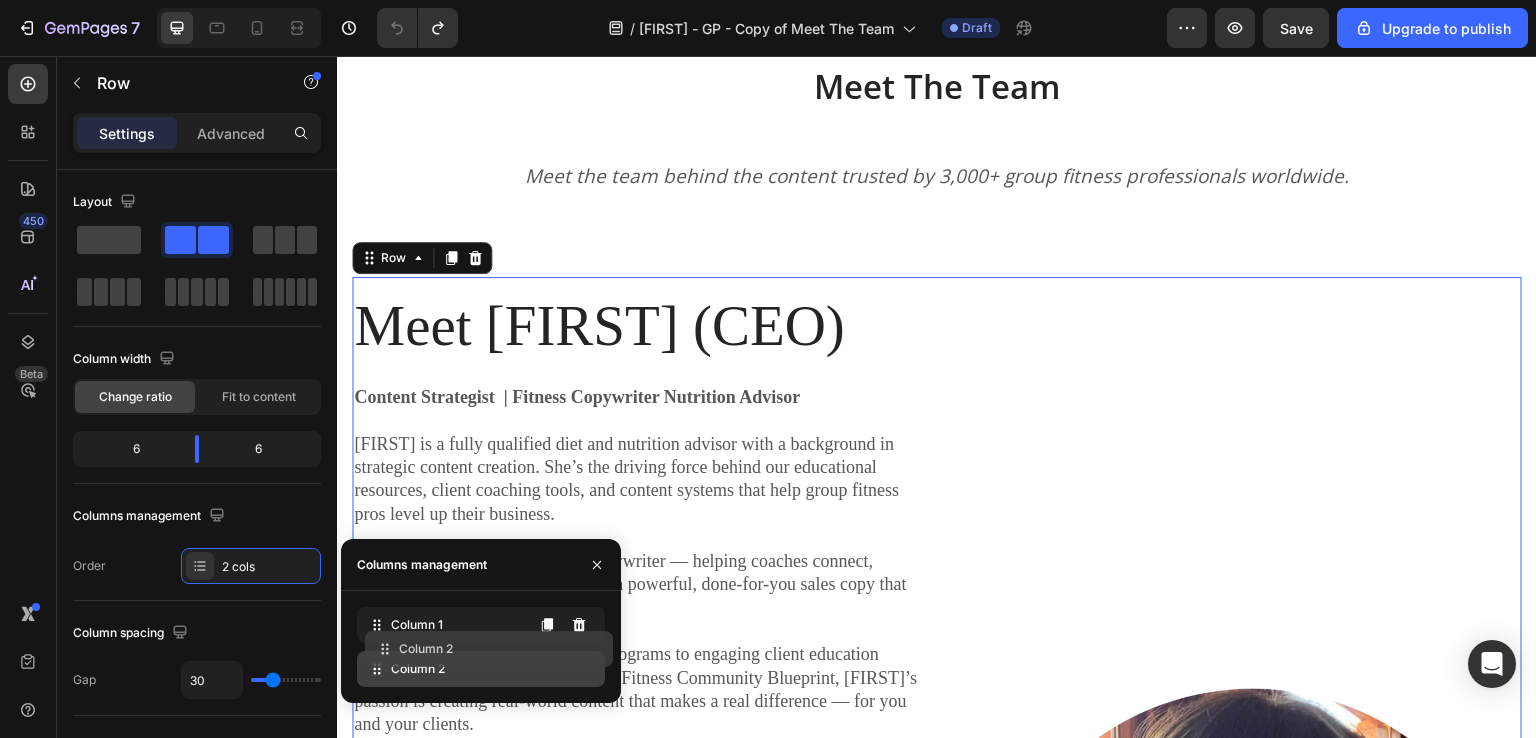 type 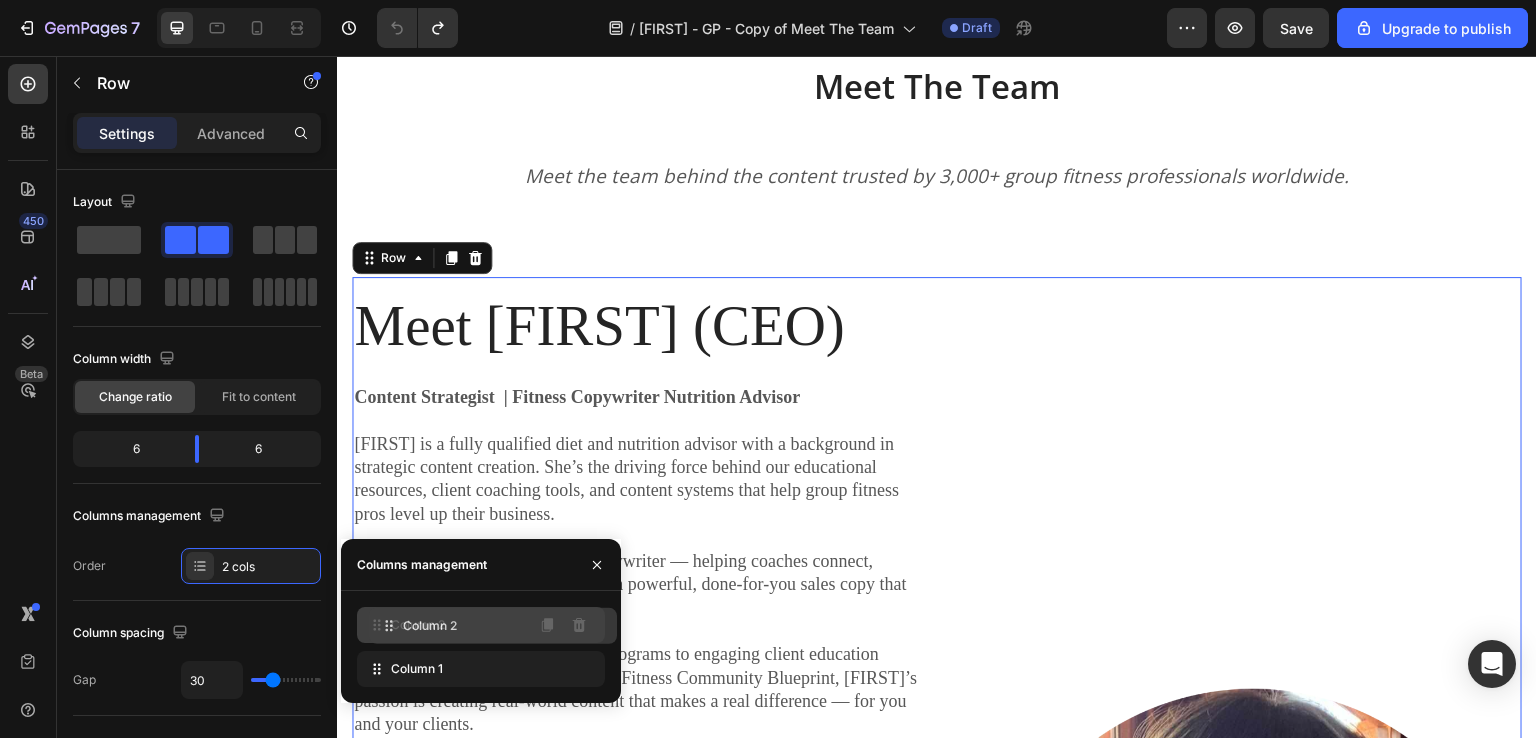 drag, startPoint x: 440, startPoint y: 670, endPoint x: 452, endPoint y: 625, distance: 46.572525 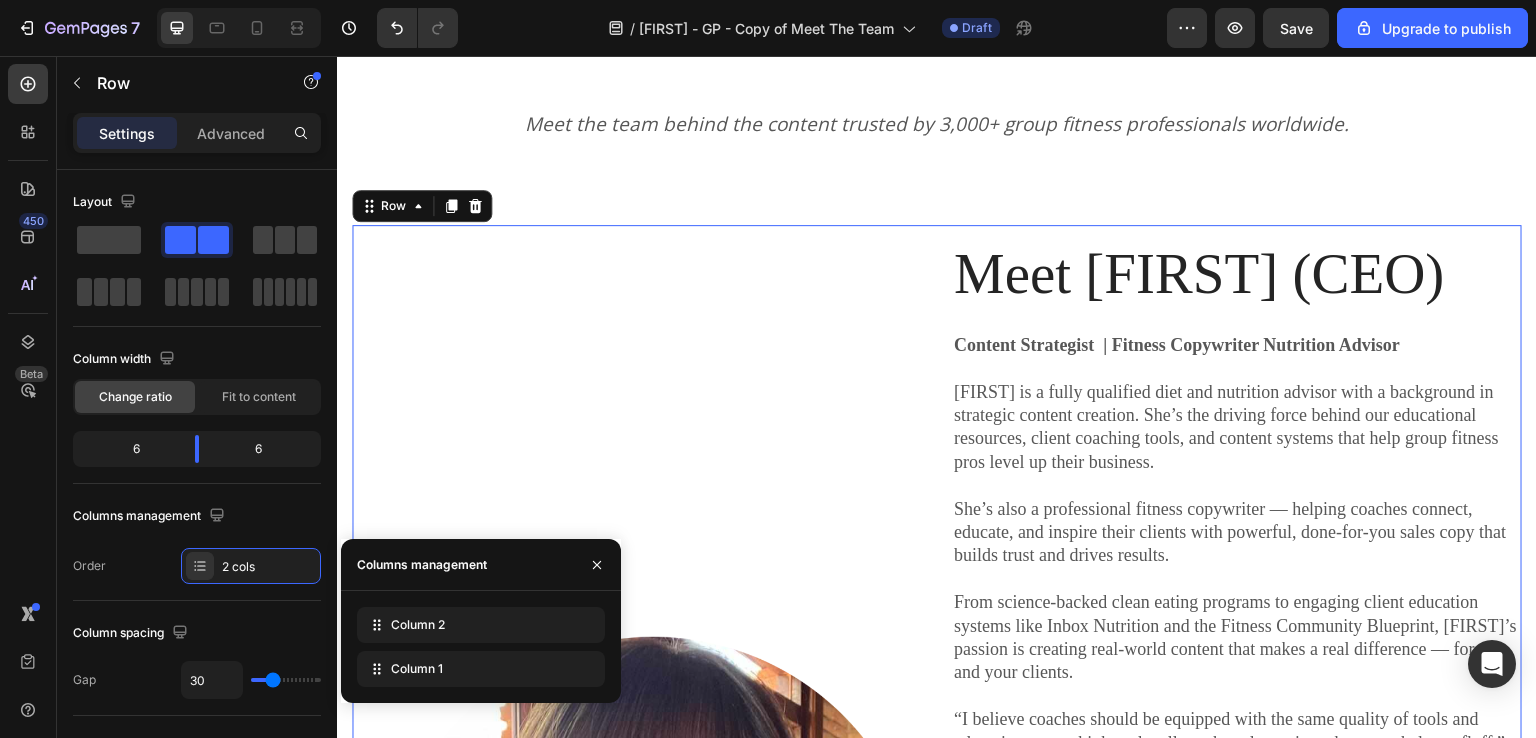 scroll, scrollTop: 913, scrollLeft: 0, axis: vertical 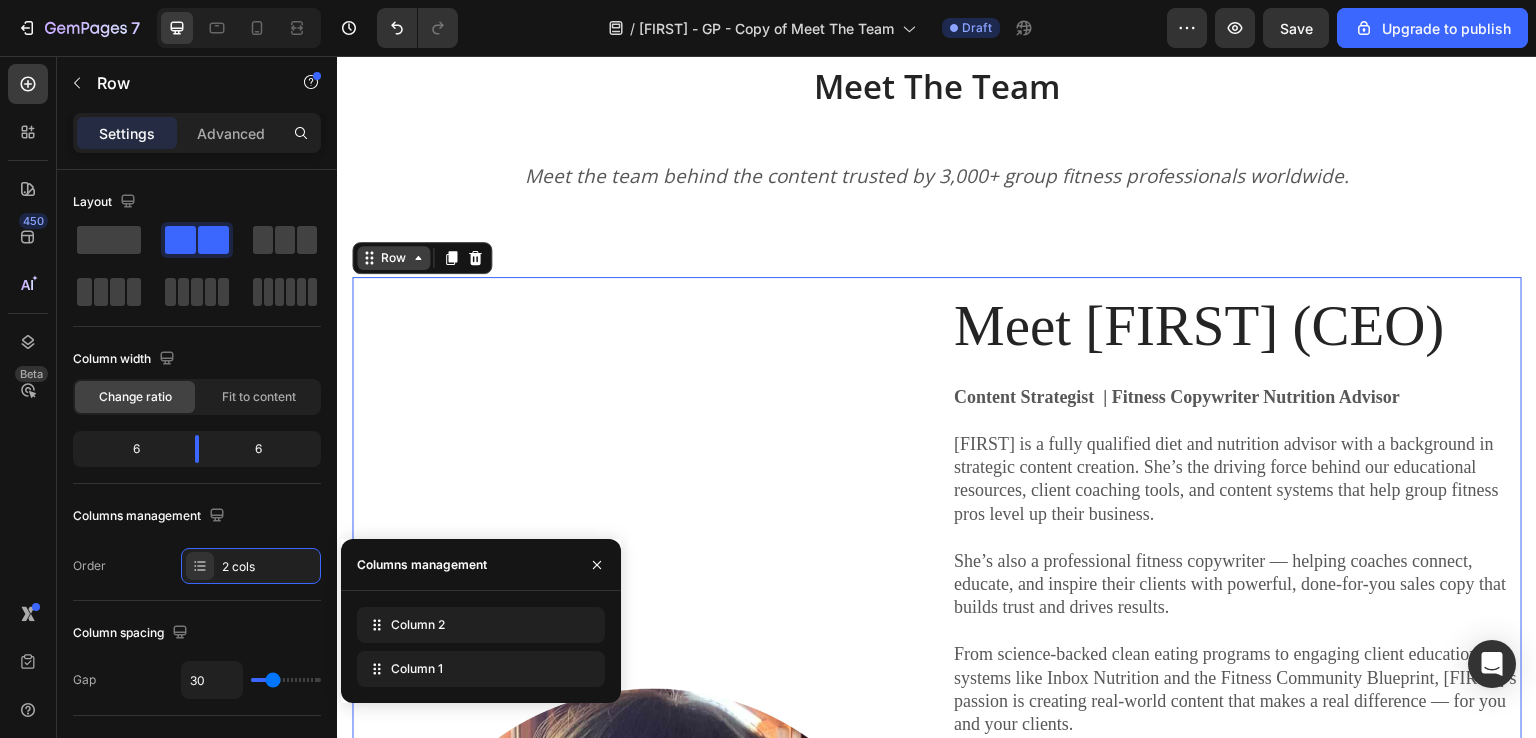 click on "Row" at bounding box center (393, 258) 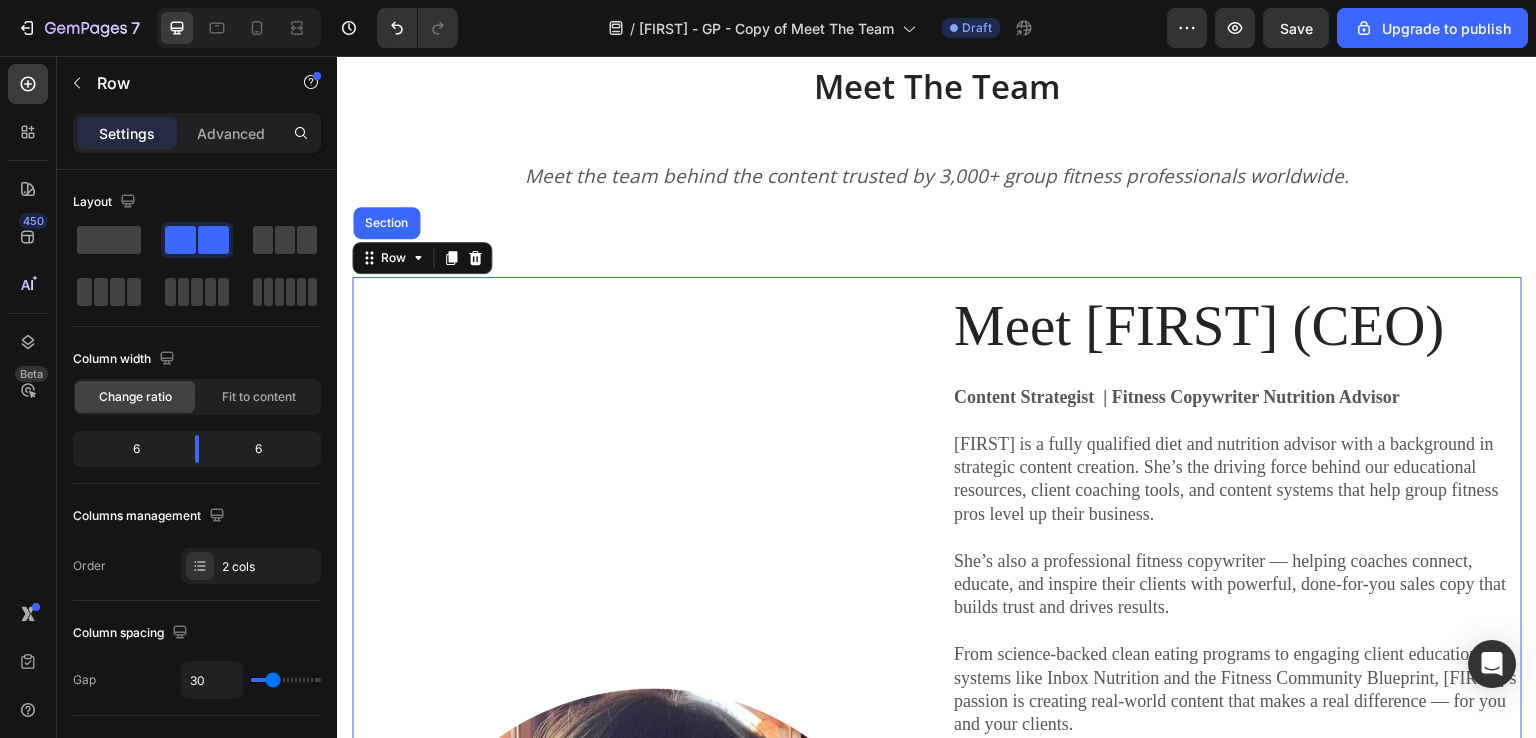 click on "Image" at bounding box center [637, 958] 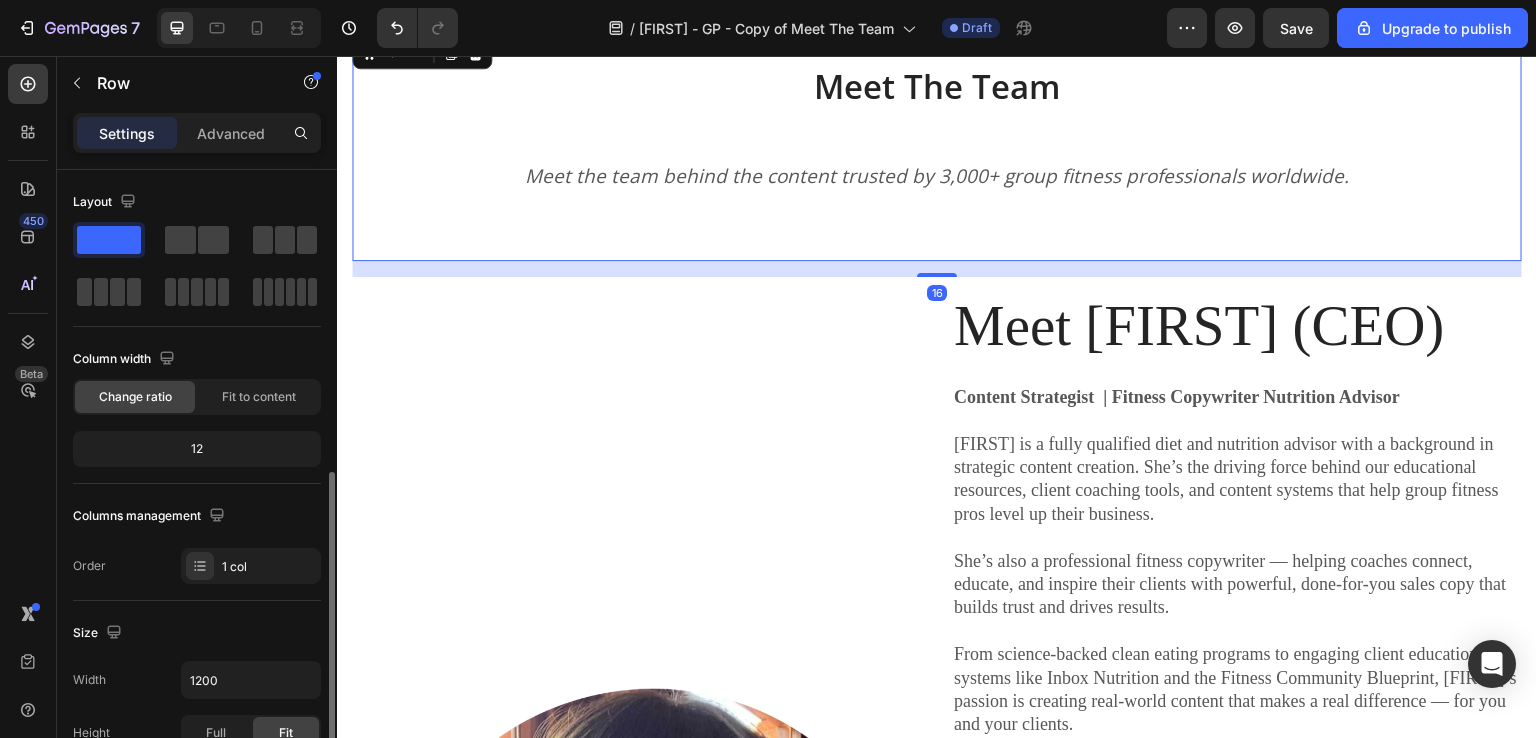 click on "Meet The Team Heading Meet the team behind the content trusted by 3,000+ group fitness professionals worldwide.   Text block" at bounding box center (937, 147) 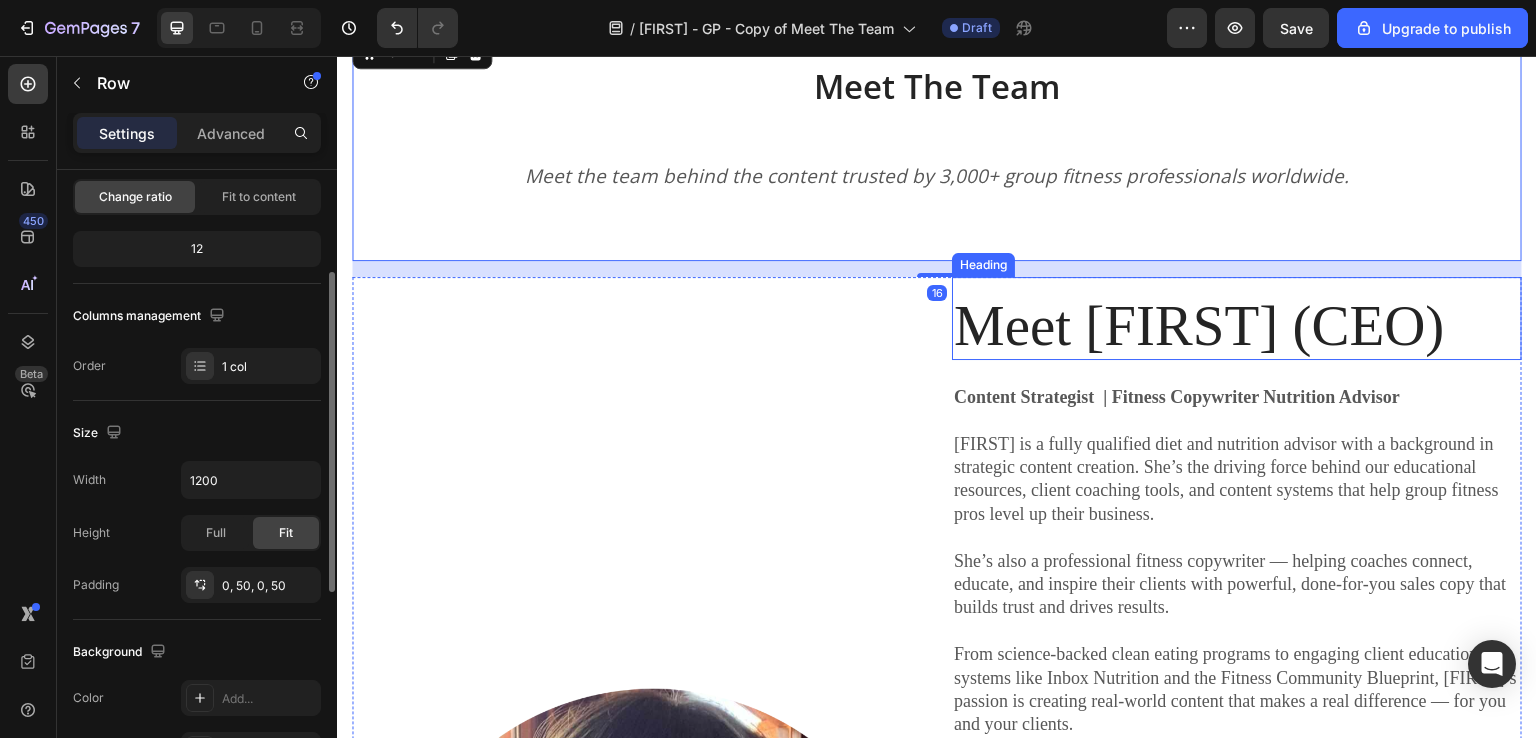 click on "Meet Sophie (CEO)" at bounding box center [1237, 326] 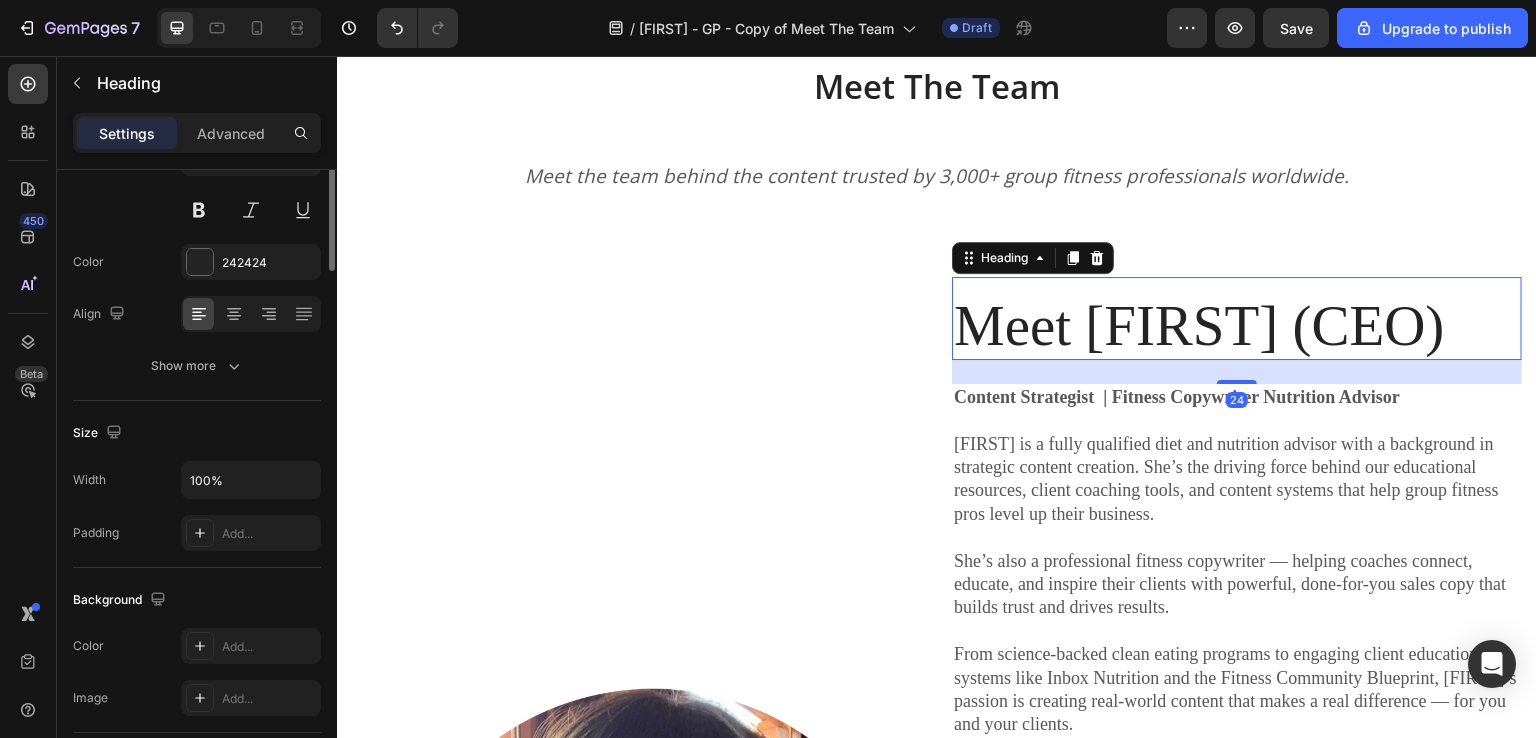 scroll, scrollTop: 0, scrollLeft: 0, axis: both 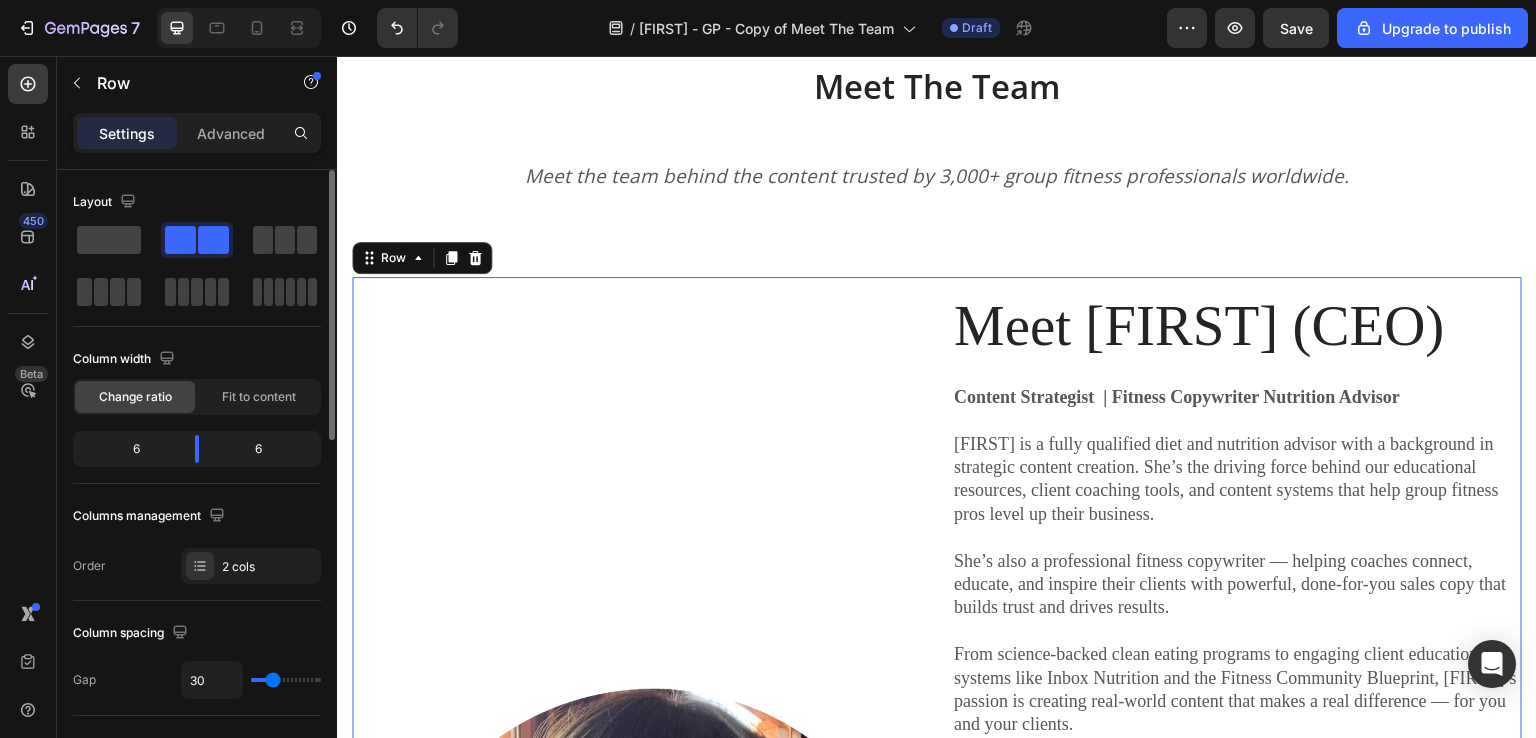 click on "Image" at bounding box center [637, 958] 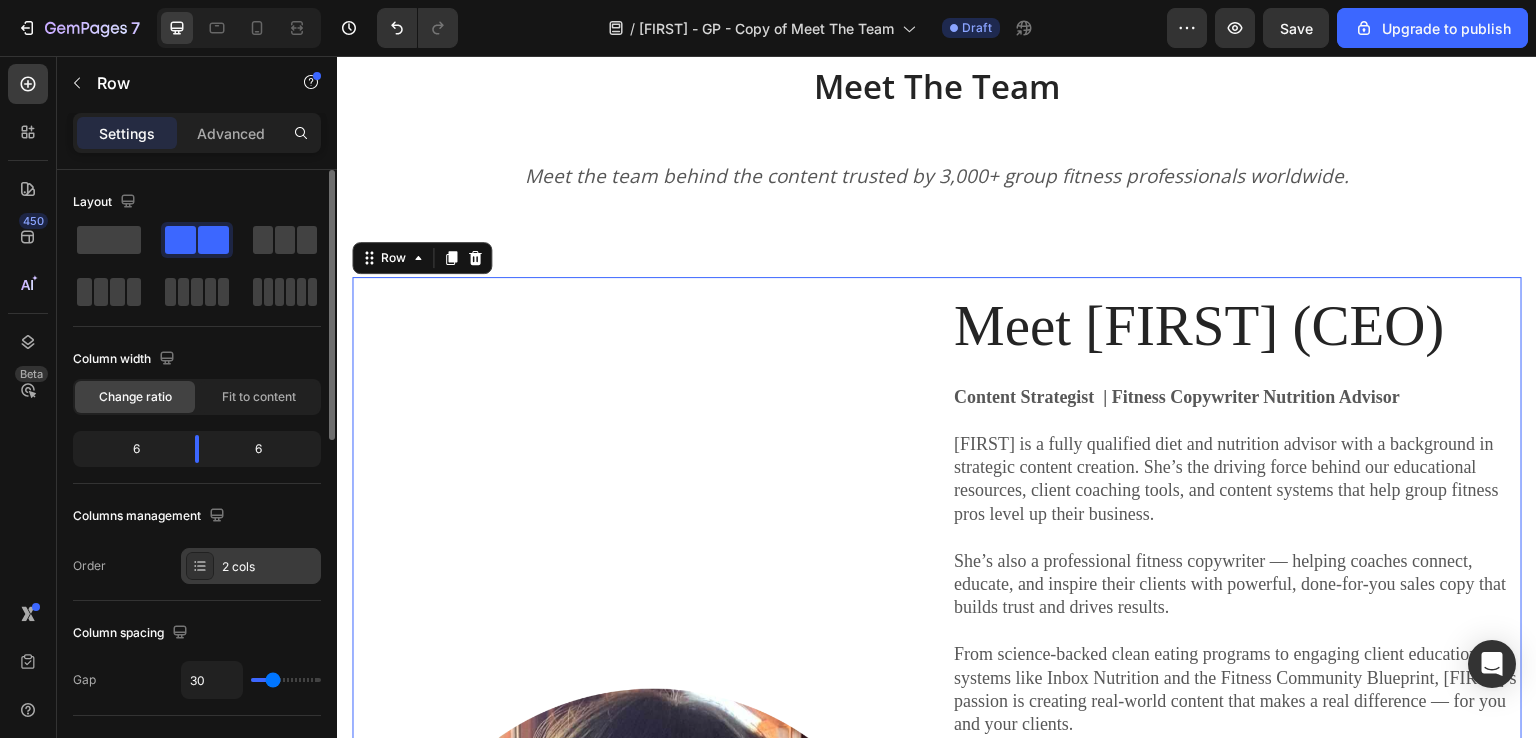 click on "2 cols" at bounding box center [269, 567] 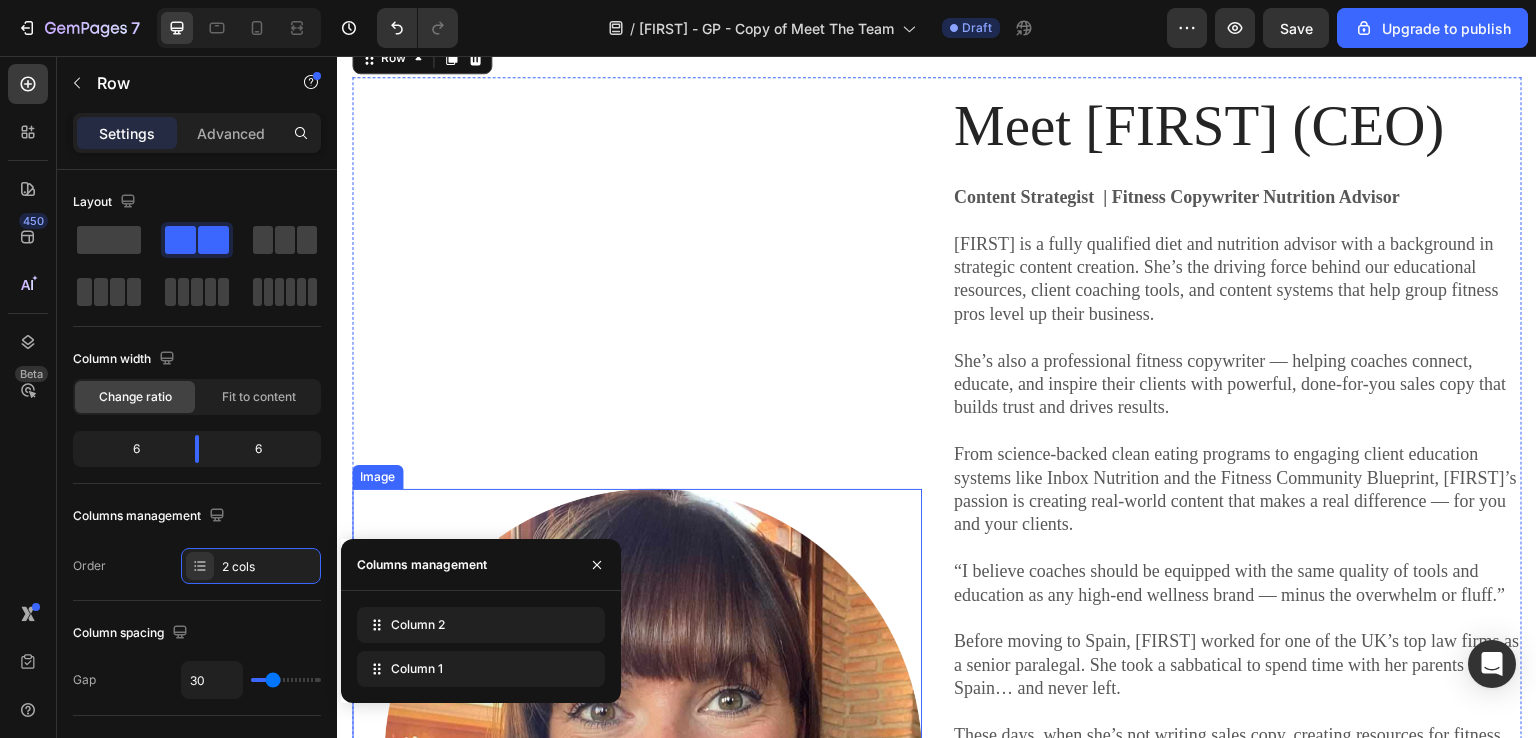 scroll, scrollTop: 913, scrollLeft: 0, axis: vertical 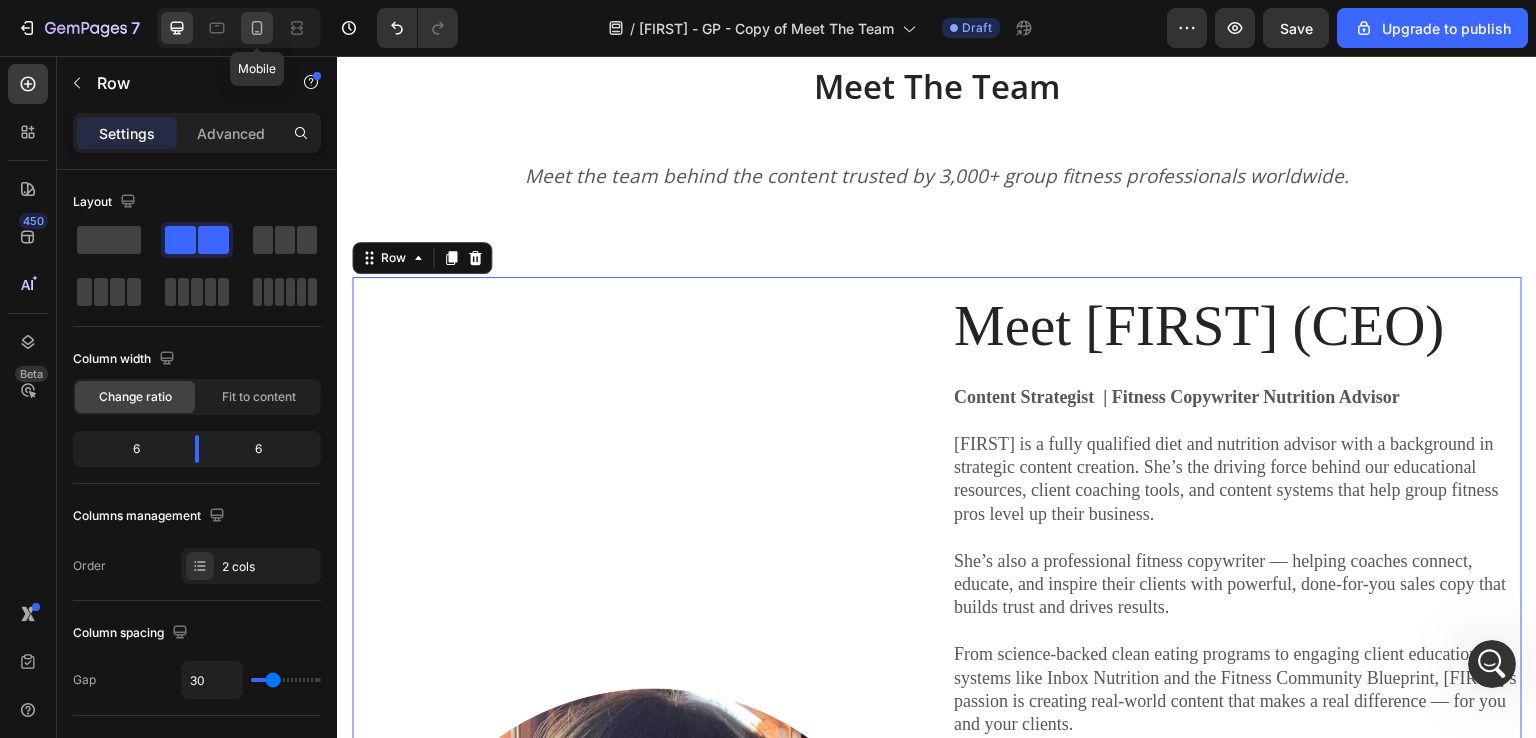 click 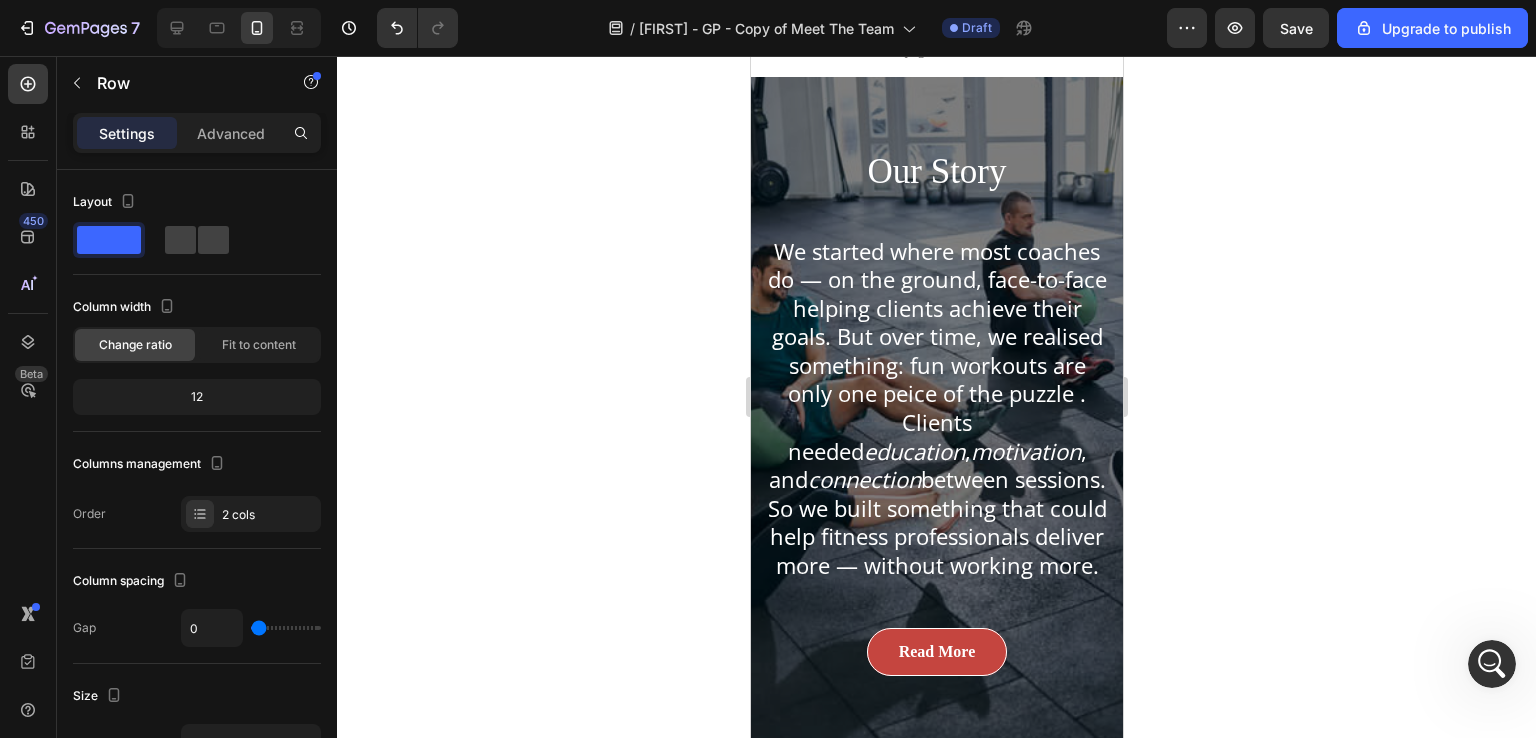 scroll, scrollTop: 0, scrollLeft: 0, axis: both 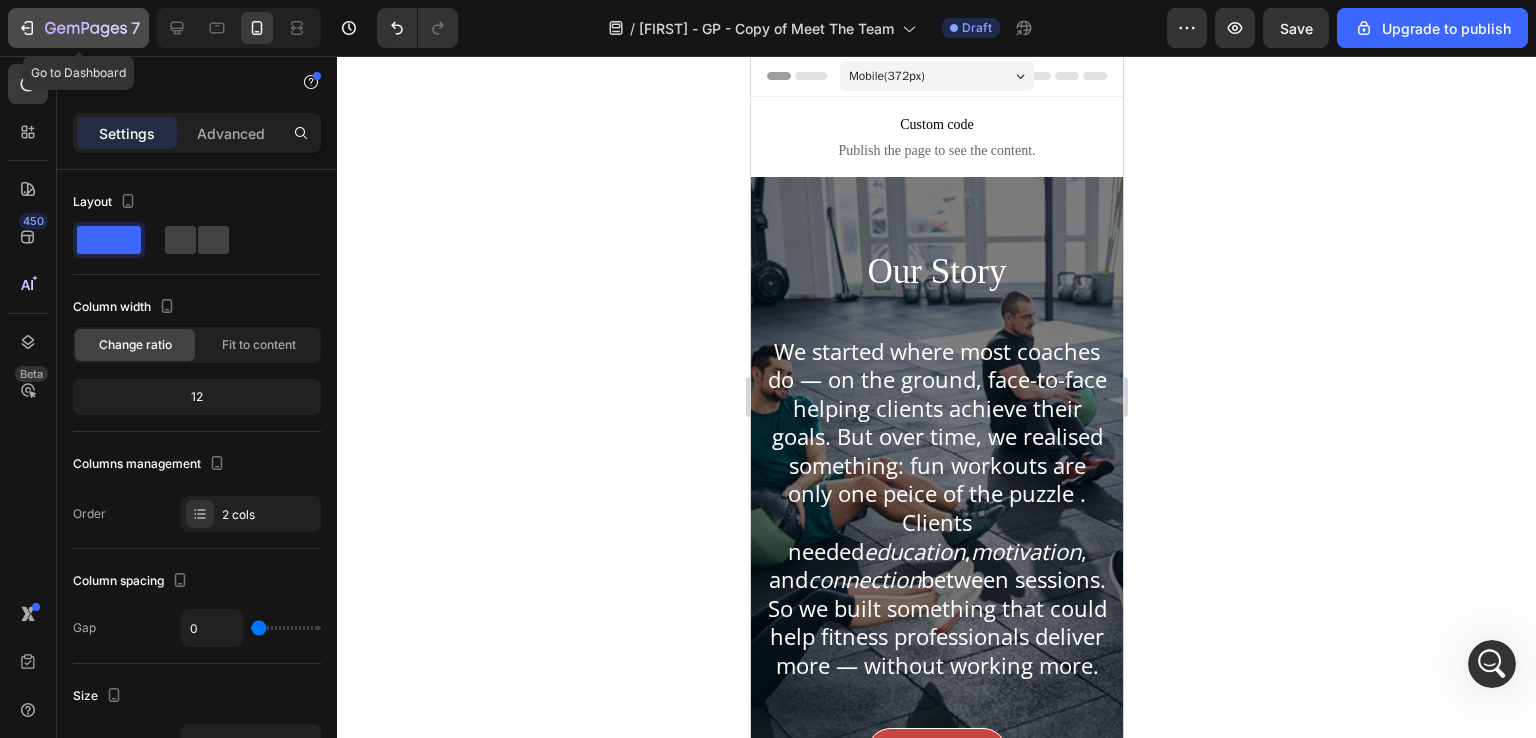 click 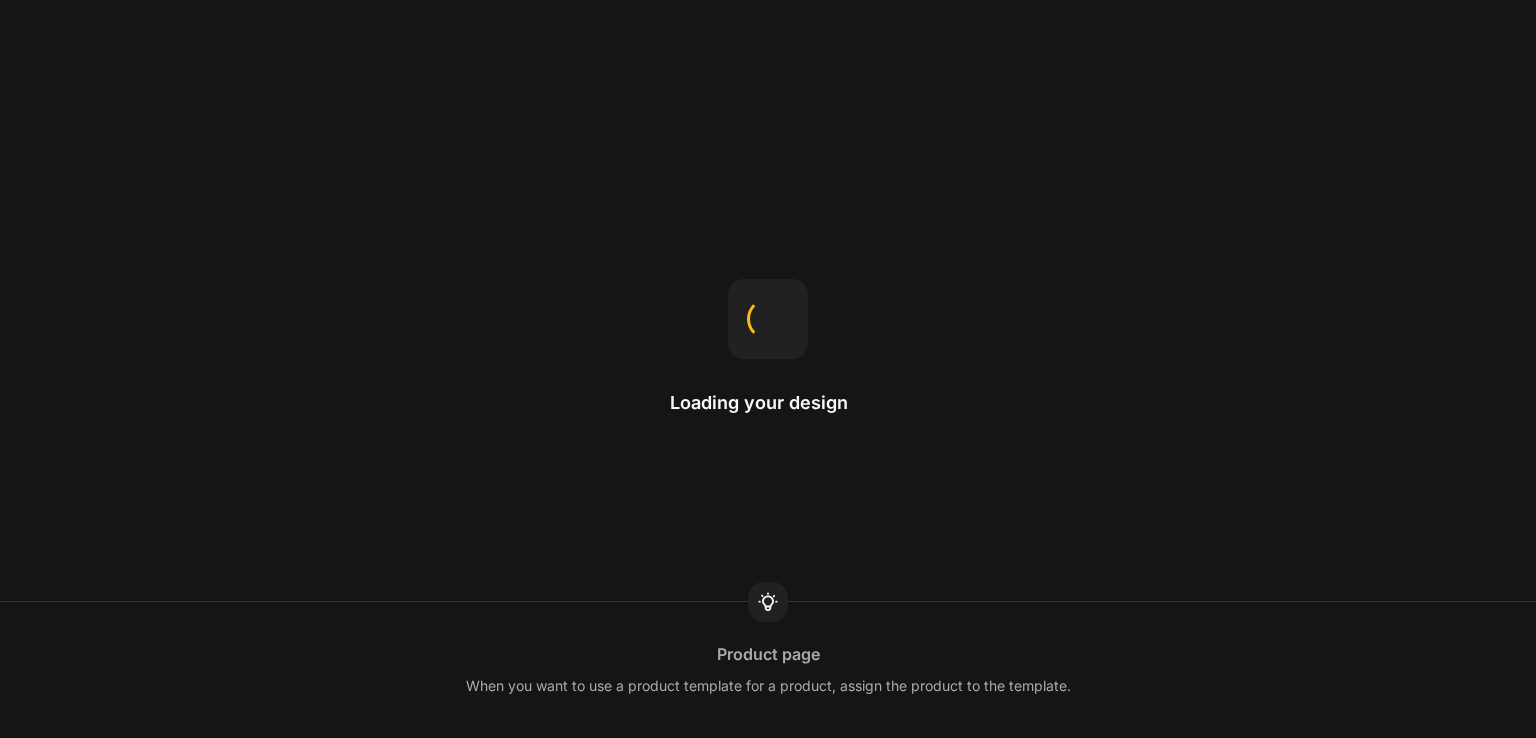 scroll, scrollTop: 0, scrollLeft: 0, axis: both 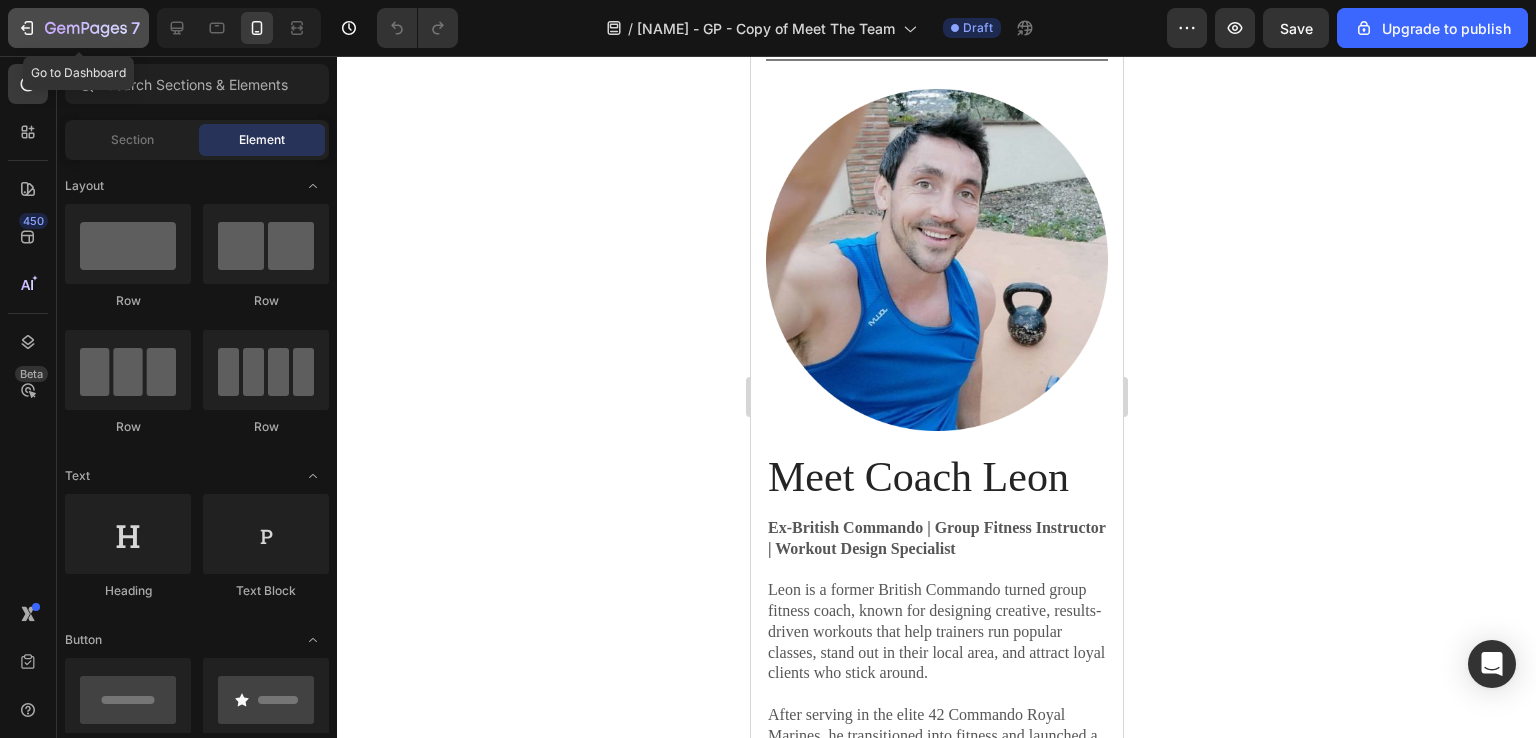 click 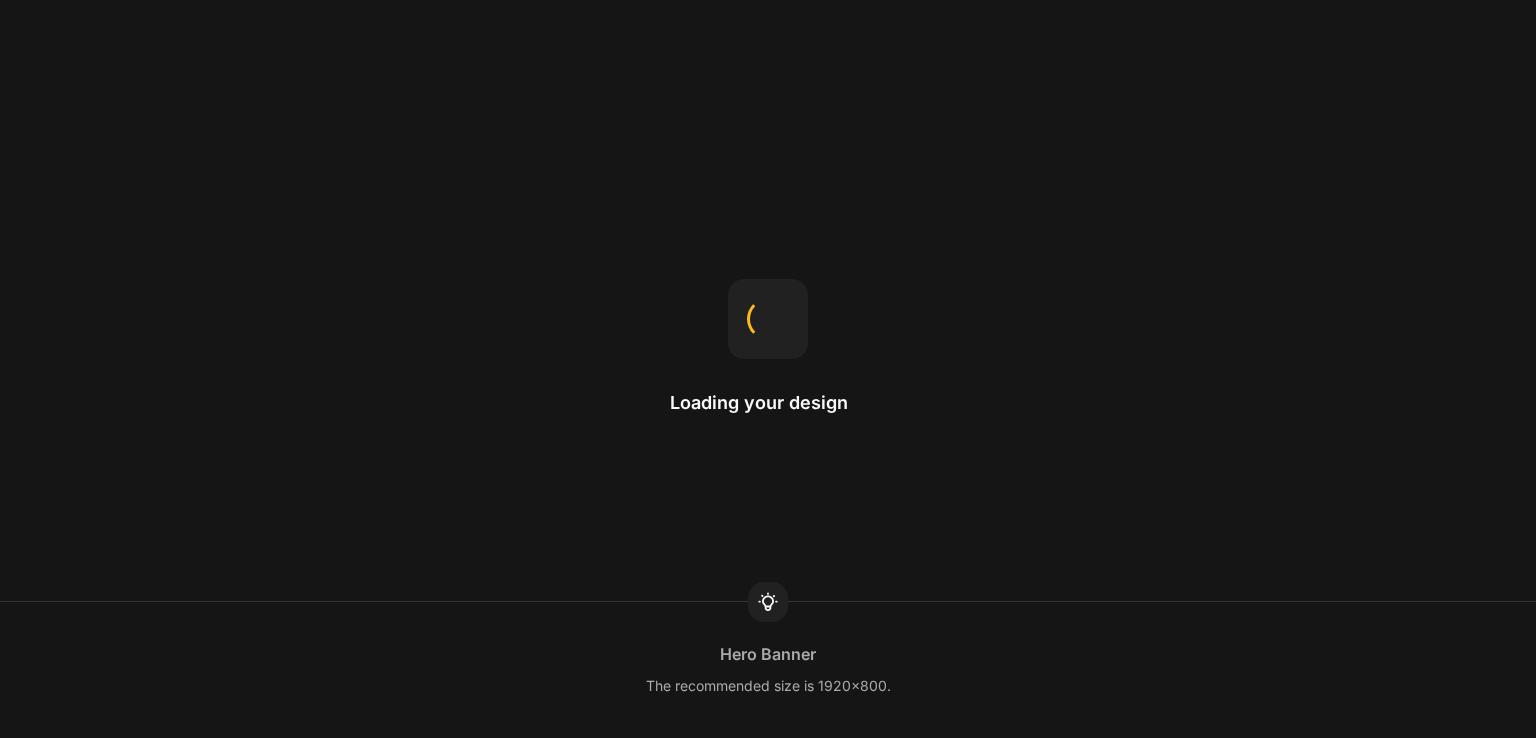 scroll, scrollTop: 0, scrollLeft: 0, axis: both 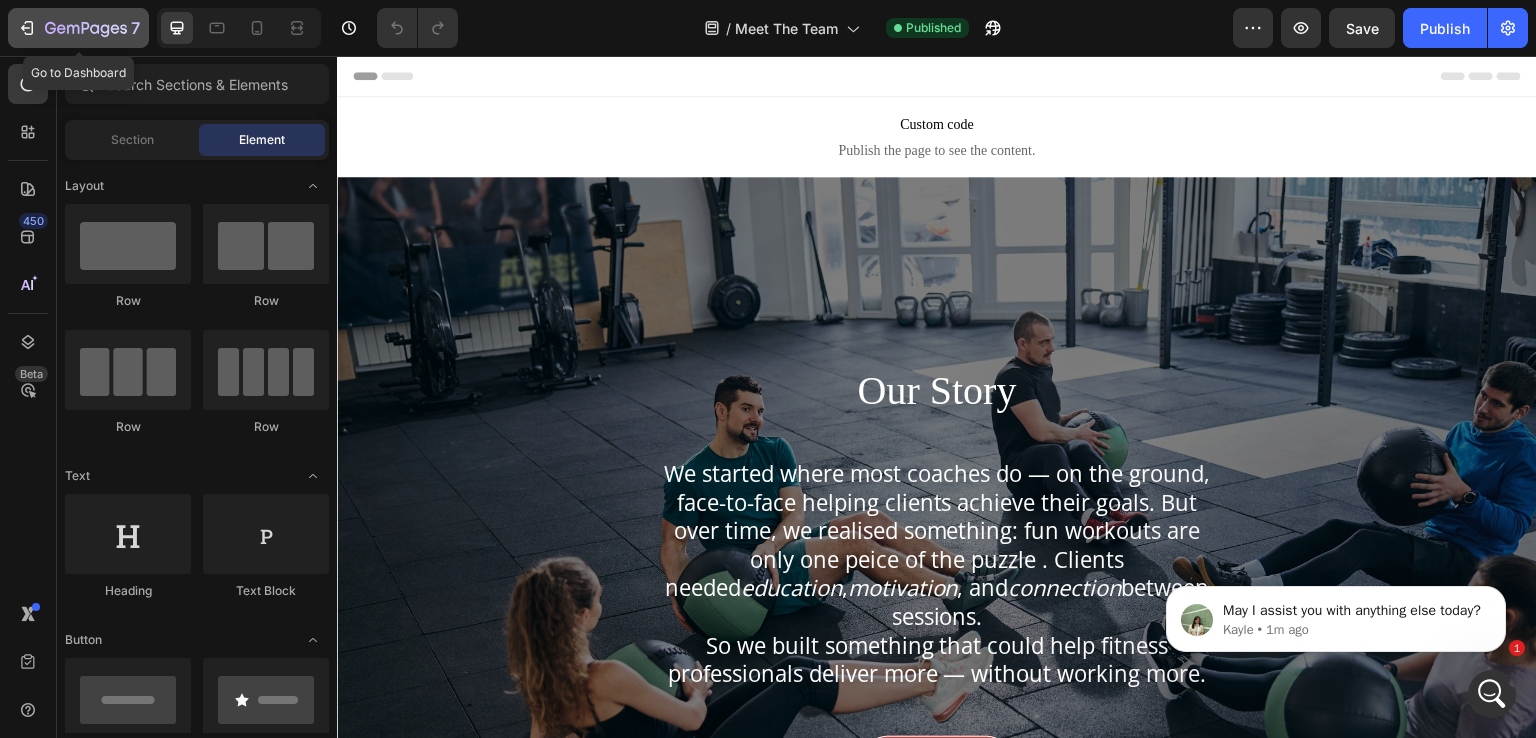click on "7" 